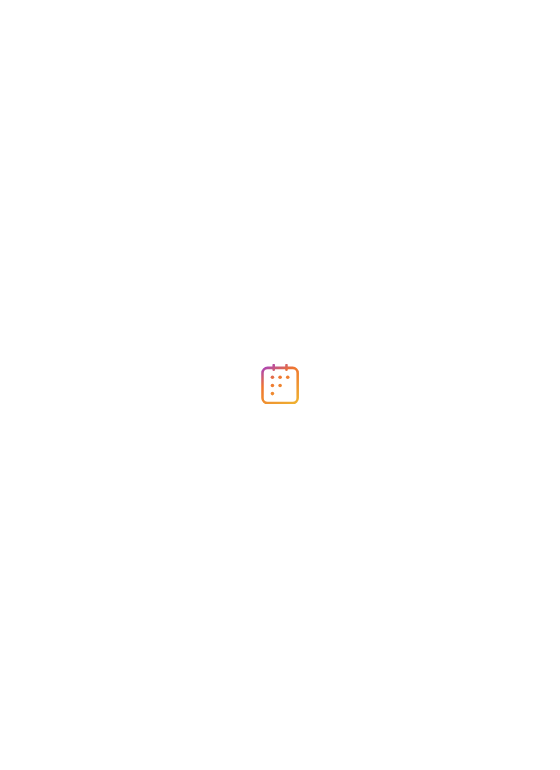 scroll, scrollTop: 0, scrollLeft: 0, axis: both 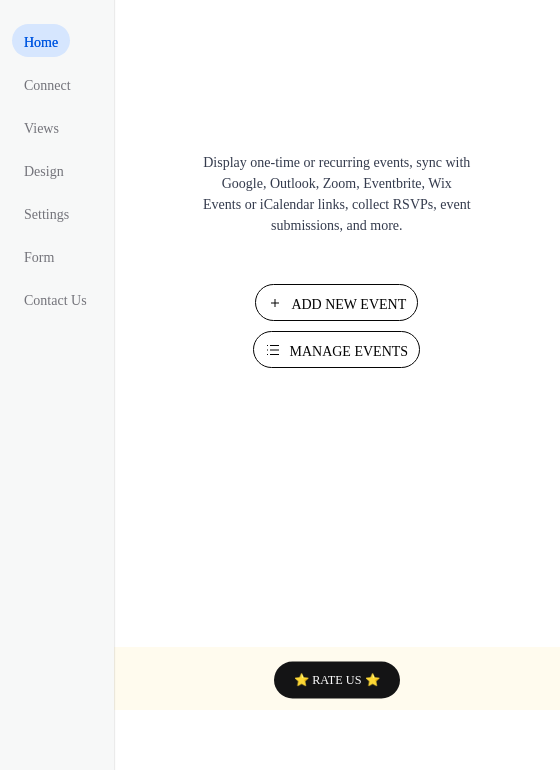 click on "Add New Event" at bounding box center (348, 304) 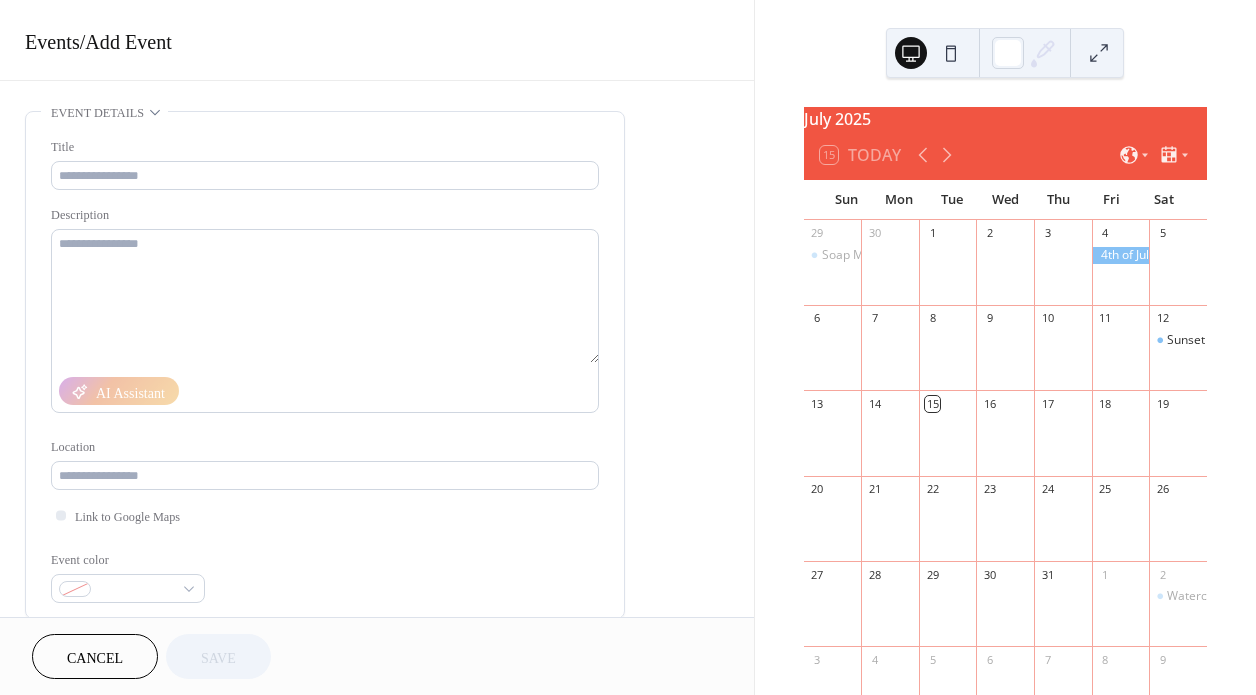 scroll, scrollTop: 0, scrollLeft: 0, axis: both 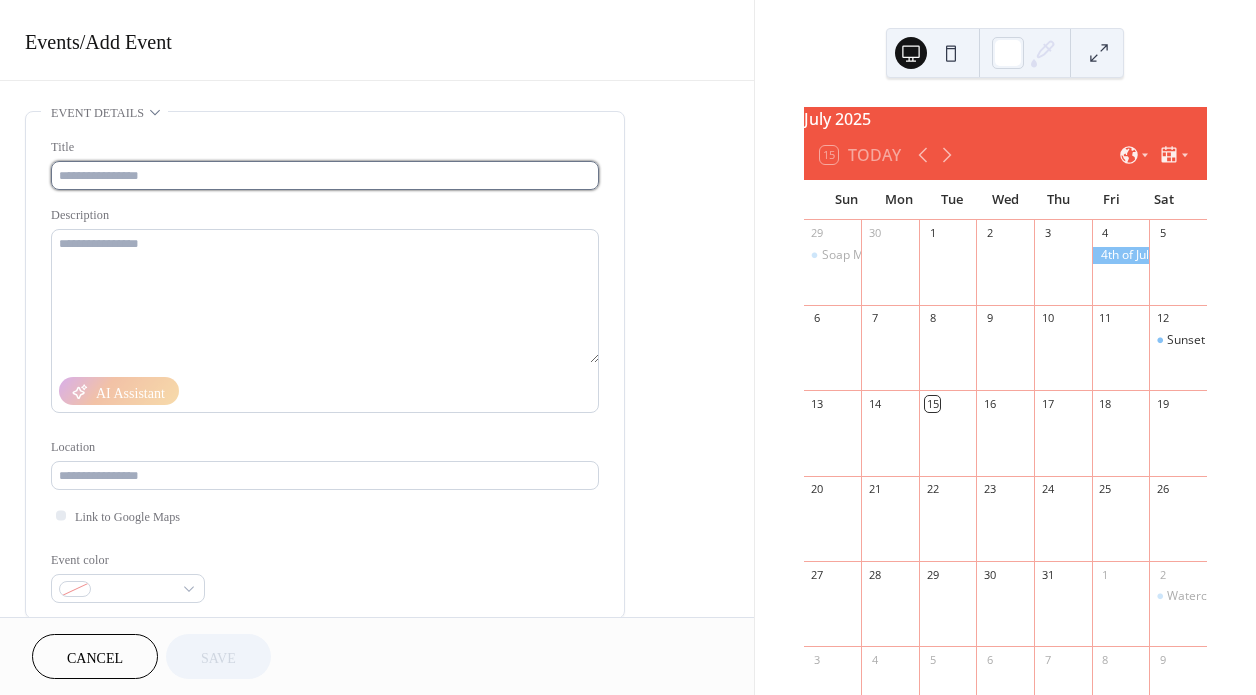 click at bounding box center [325, 175] 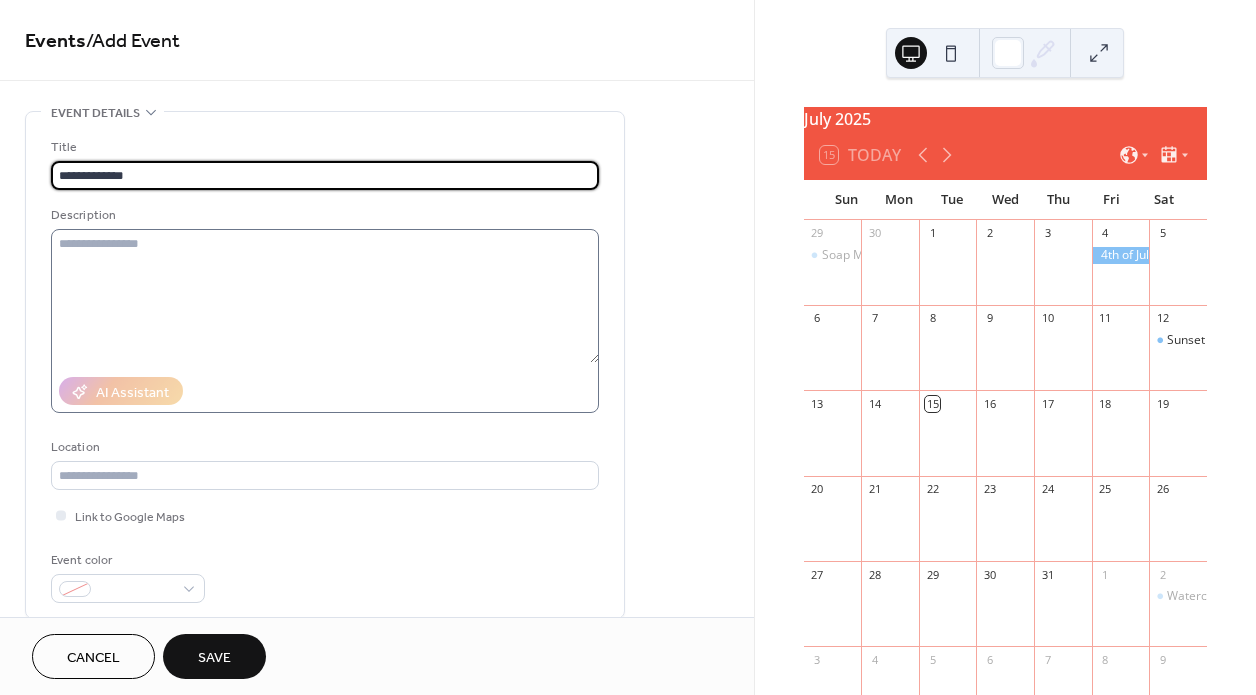 type on "**********" 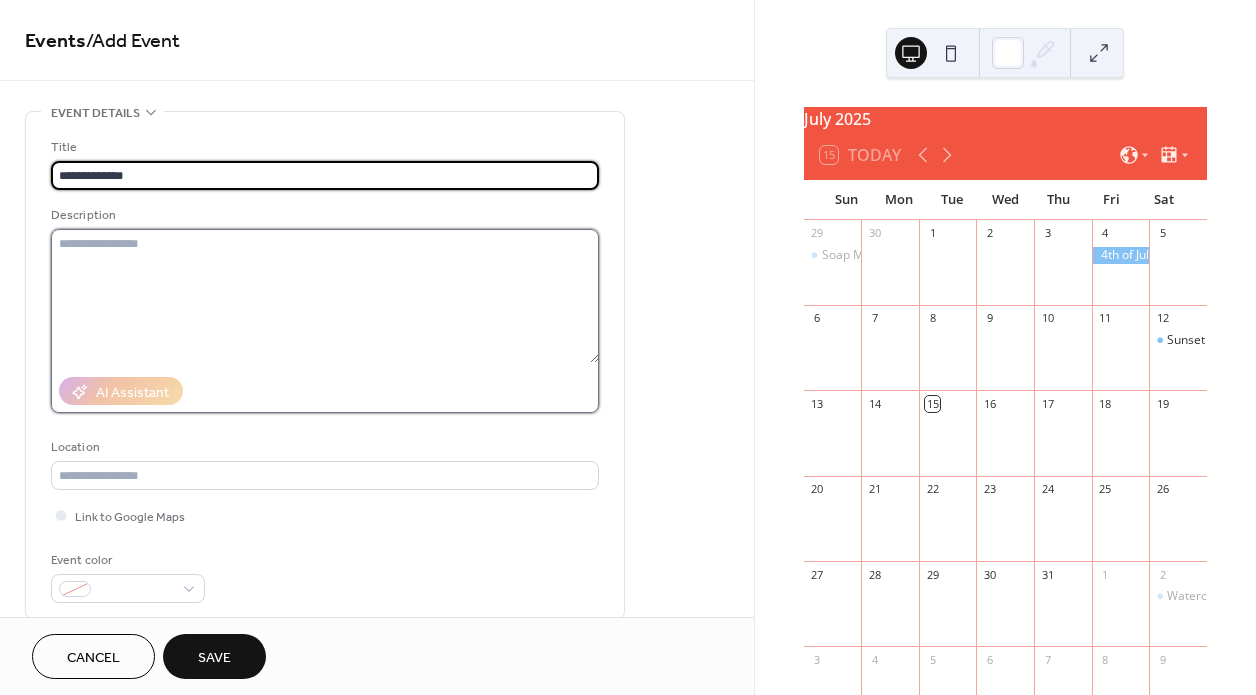 click at bounding box center [325, 296] 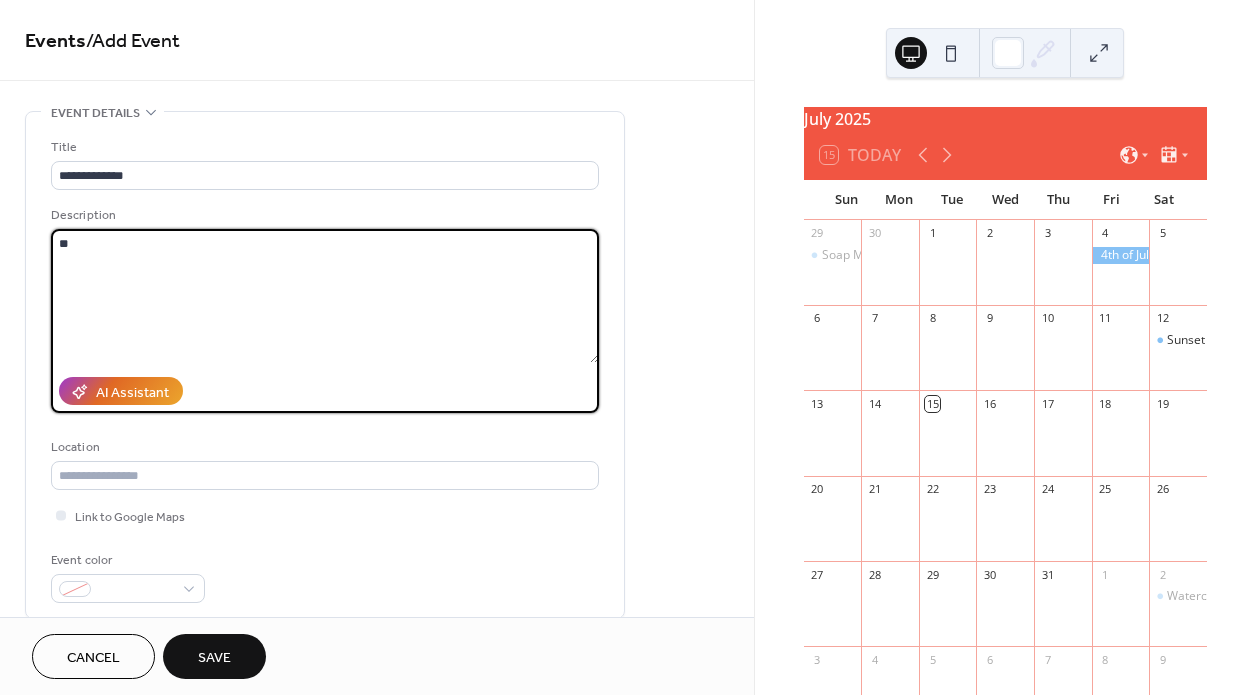 type on "*" 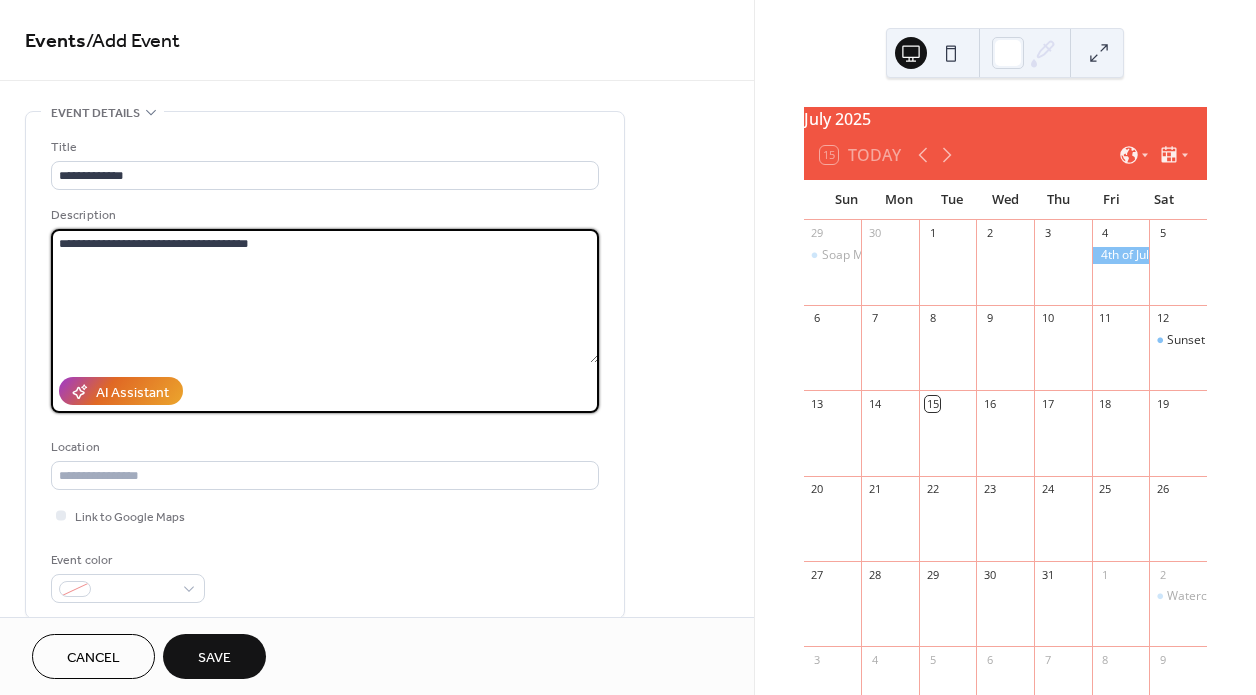 click on "**********" at bounding box center [325, 296] 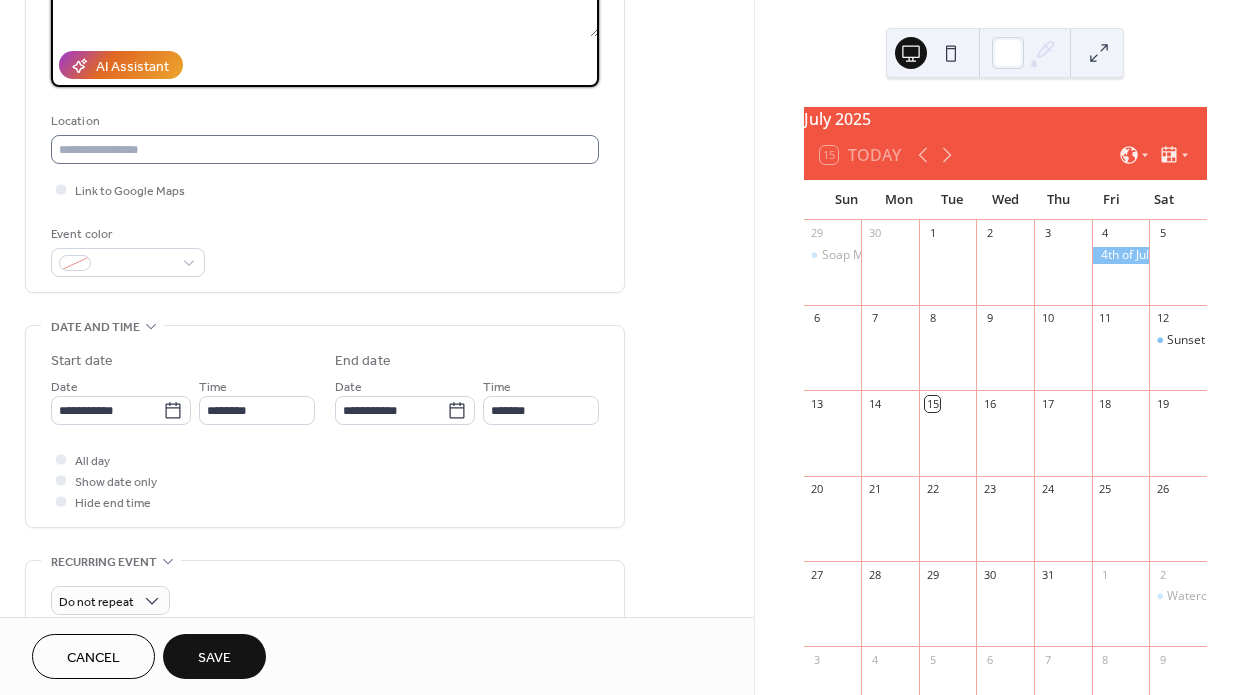 scroll, scrollTop: 353, scrollLeft: 0, axis: vertical 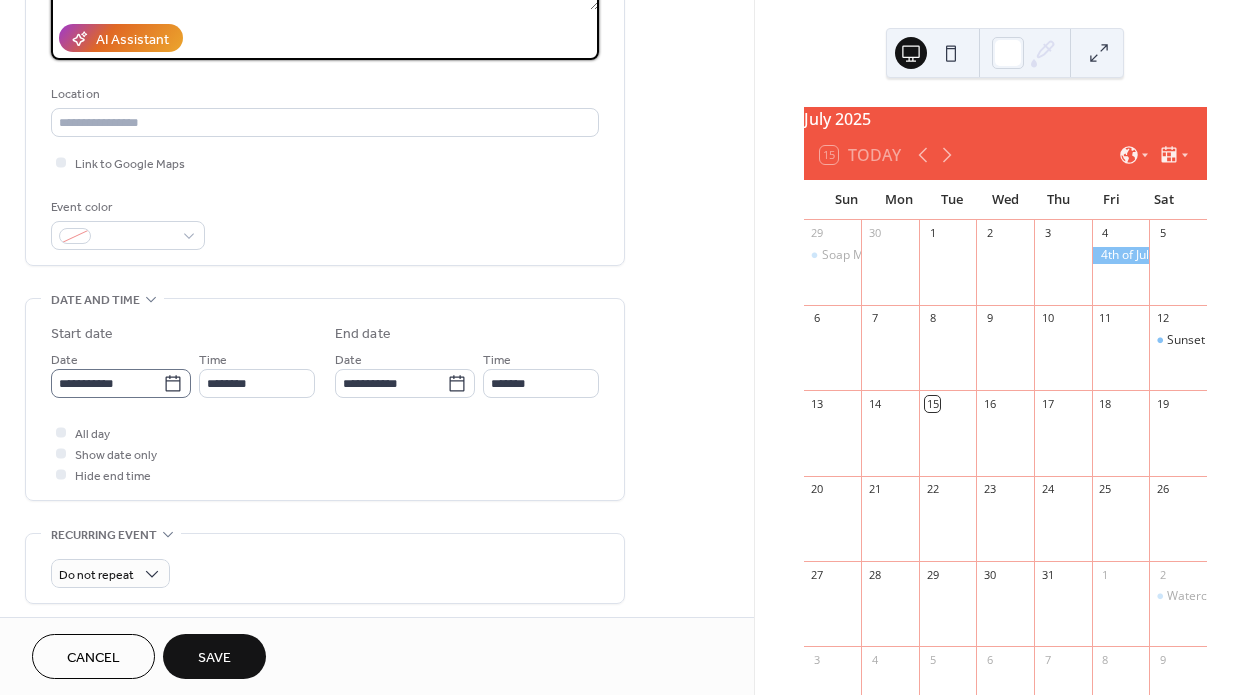 type on "**********" 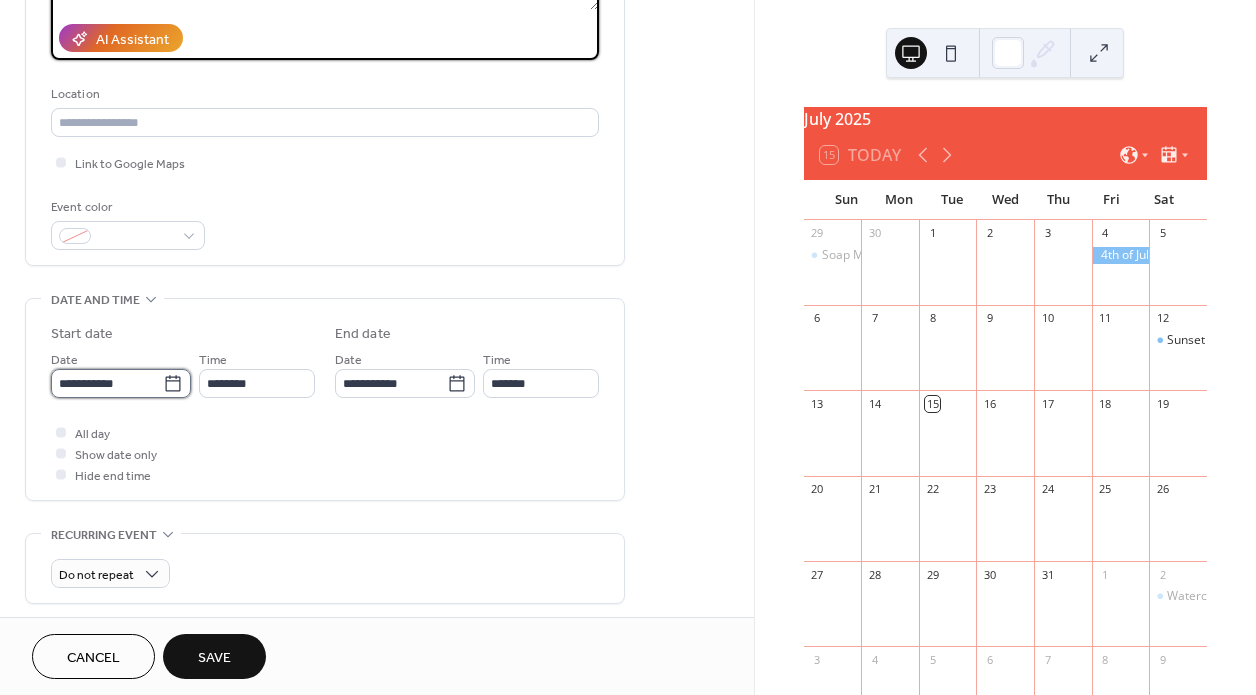 click on "**********" at bounding box center [107, 383] 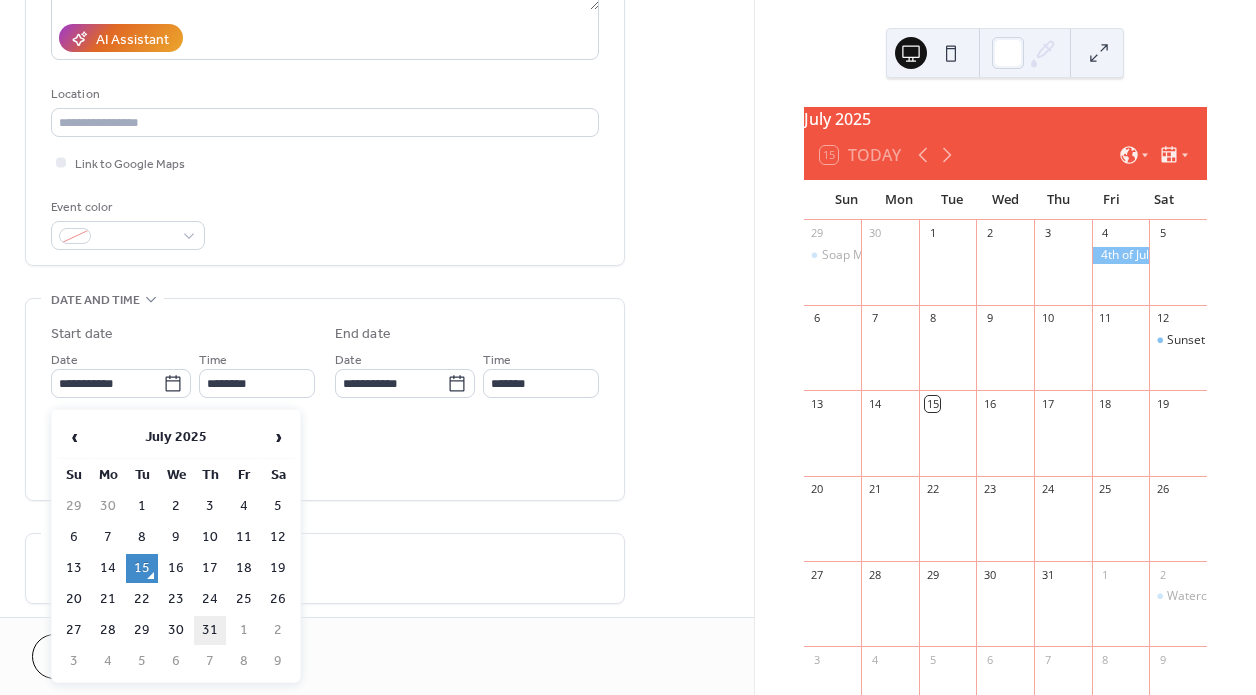 click on "31" at bounding box center [210, 630] 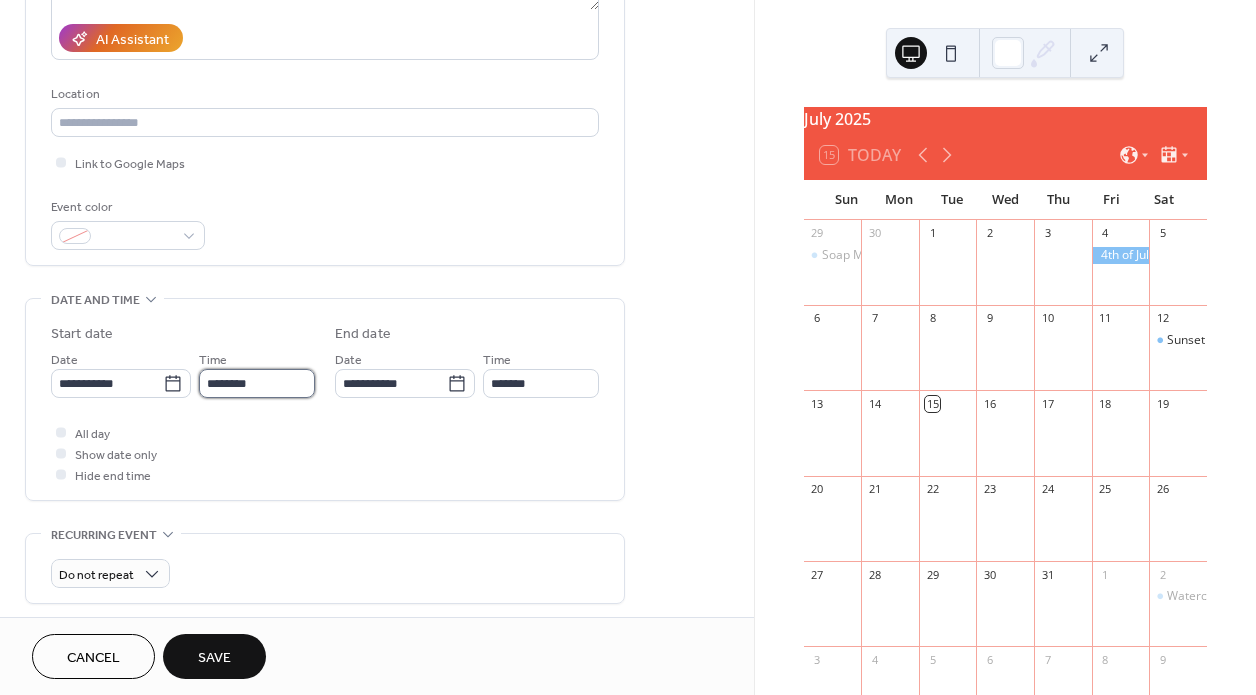 click on "********" at bounding box center [257, 383] 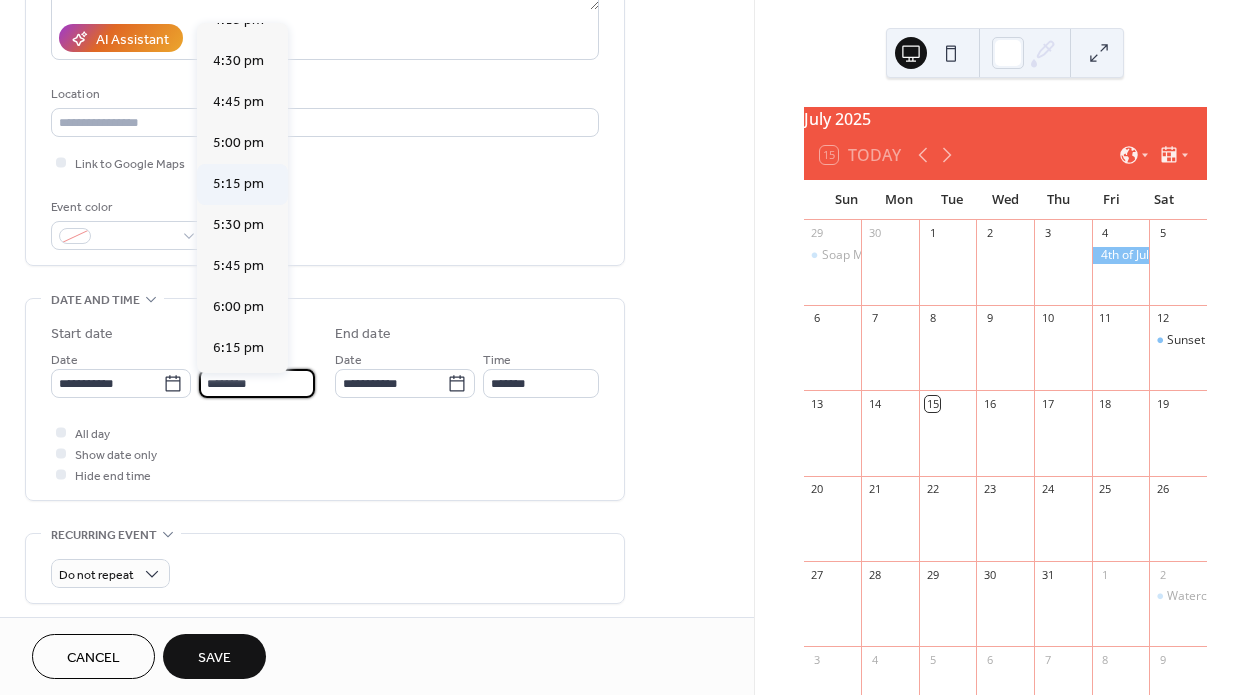 scroll, scrollTop: 2708, scrollLeft: 0, axis: vertical 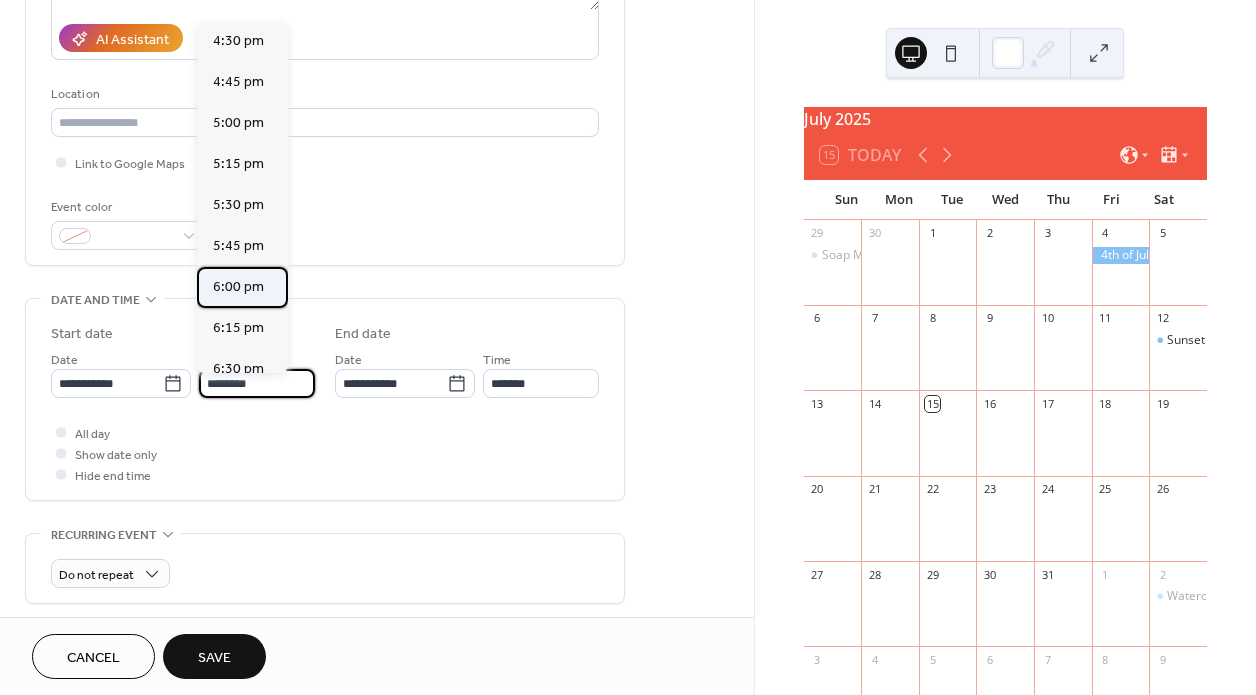 click on "6:00 pm" at bounding box center [238, 287] 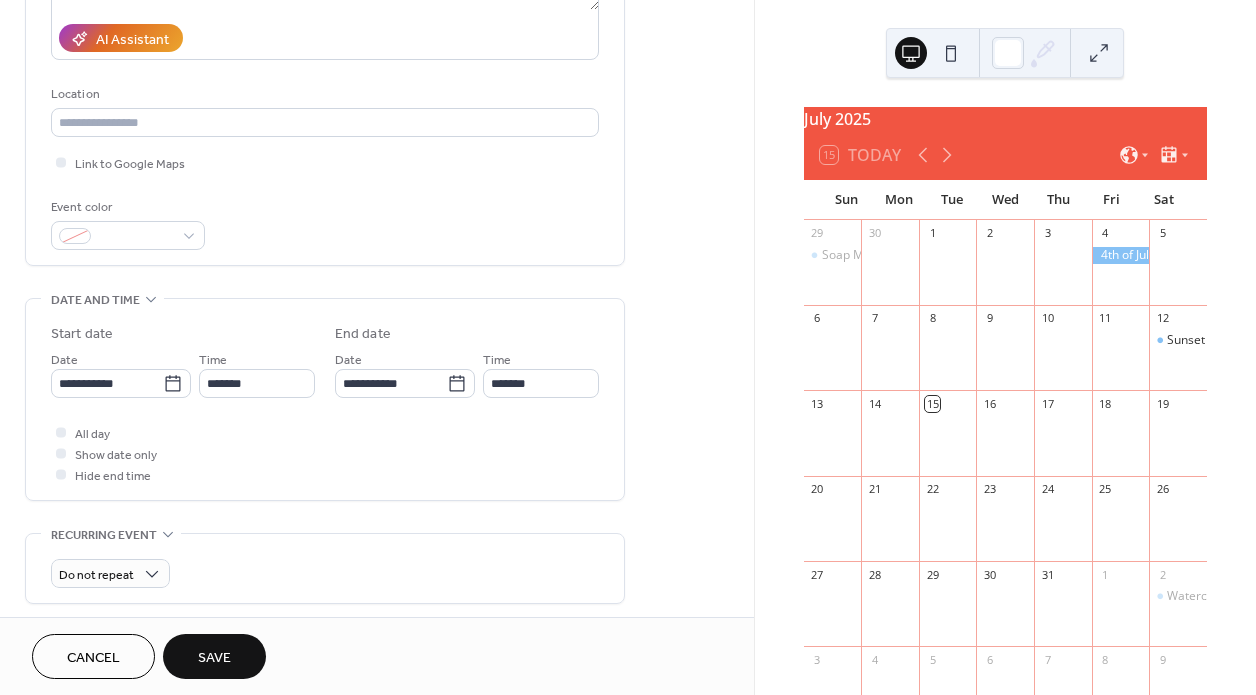 type on "*******" 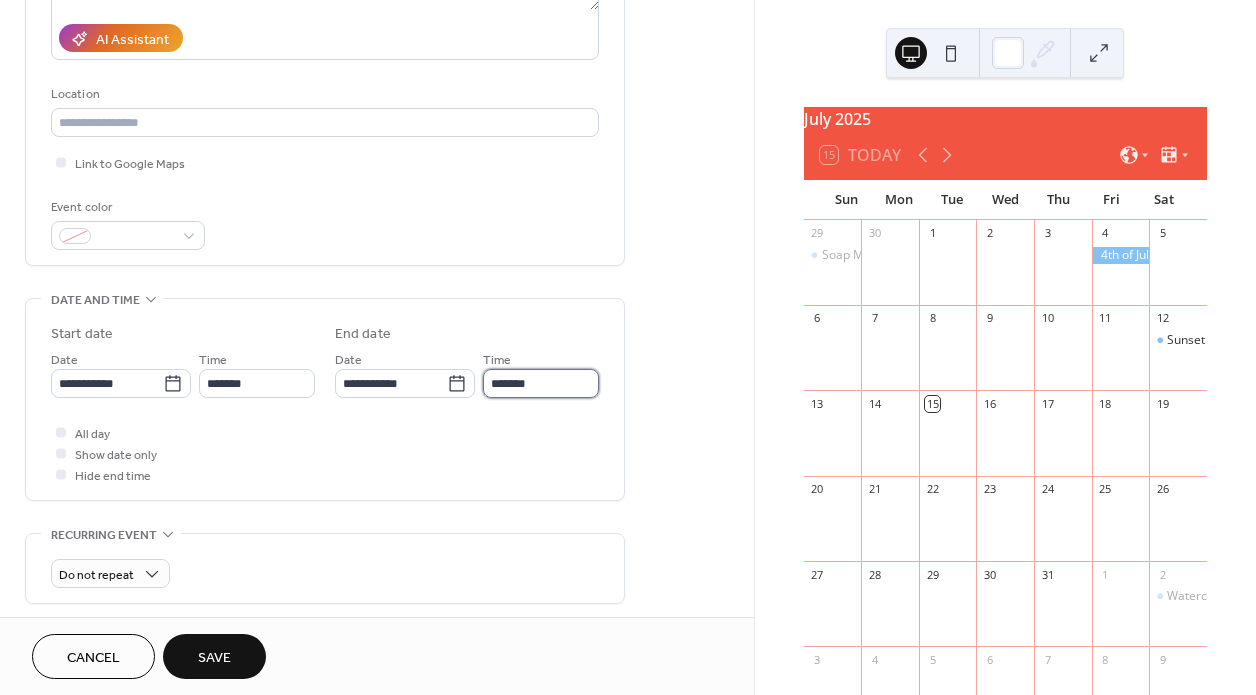 click on "*******" at bounding box center (541, 383) 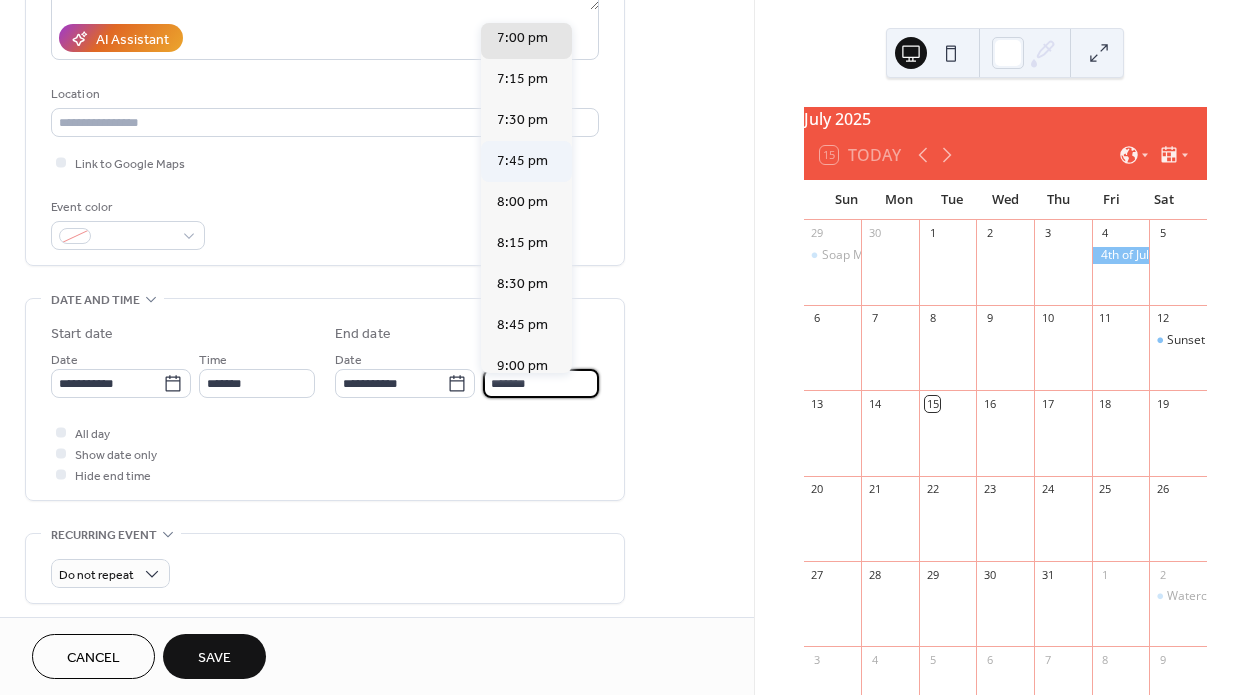scroll, scrollTop: 147, scrollLeft: 0, axis: vertical 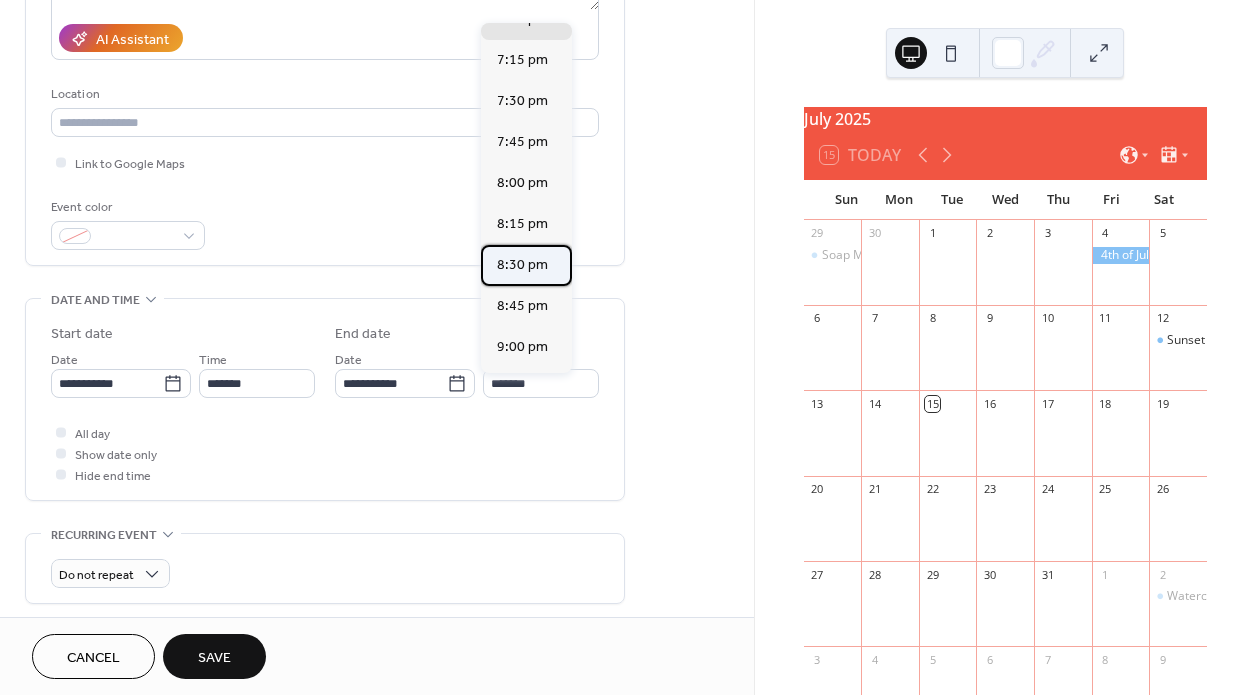 click on "8:30 pm" at bounding box center [522, 265] 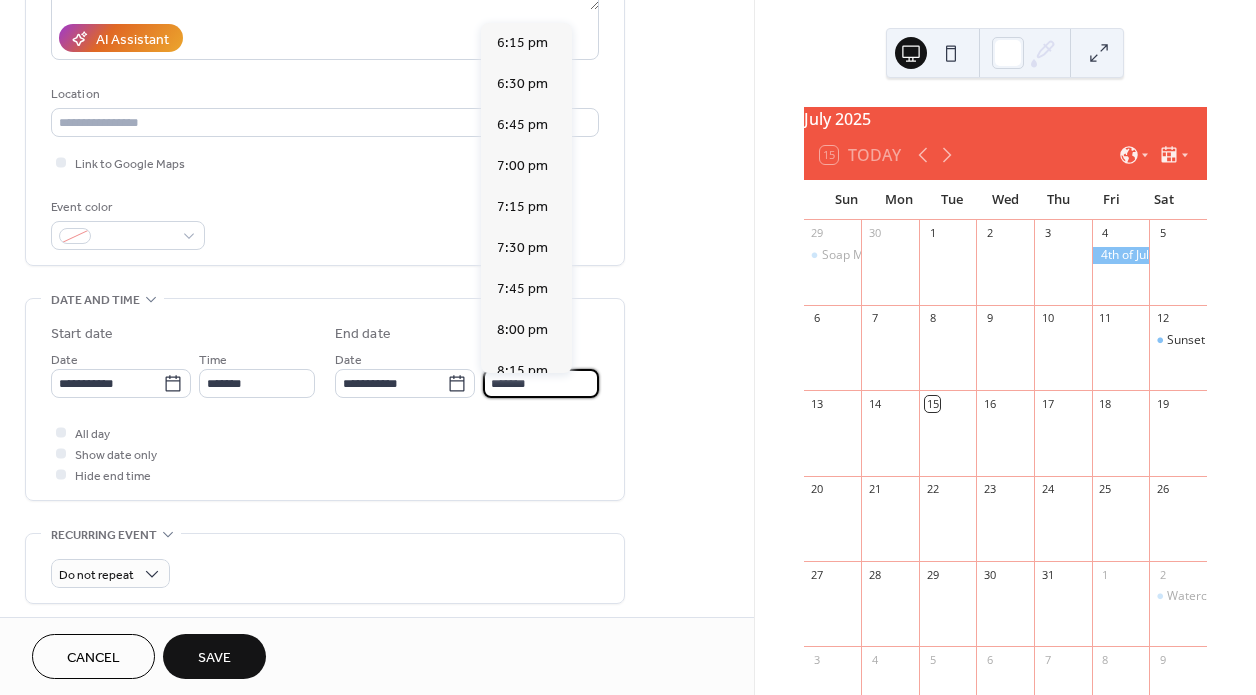 click on "*******" at bounding box center [541, 383] 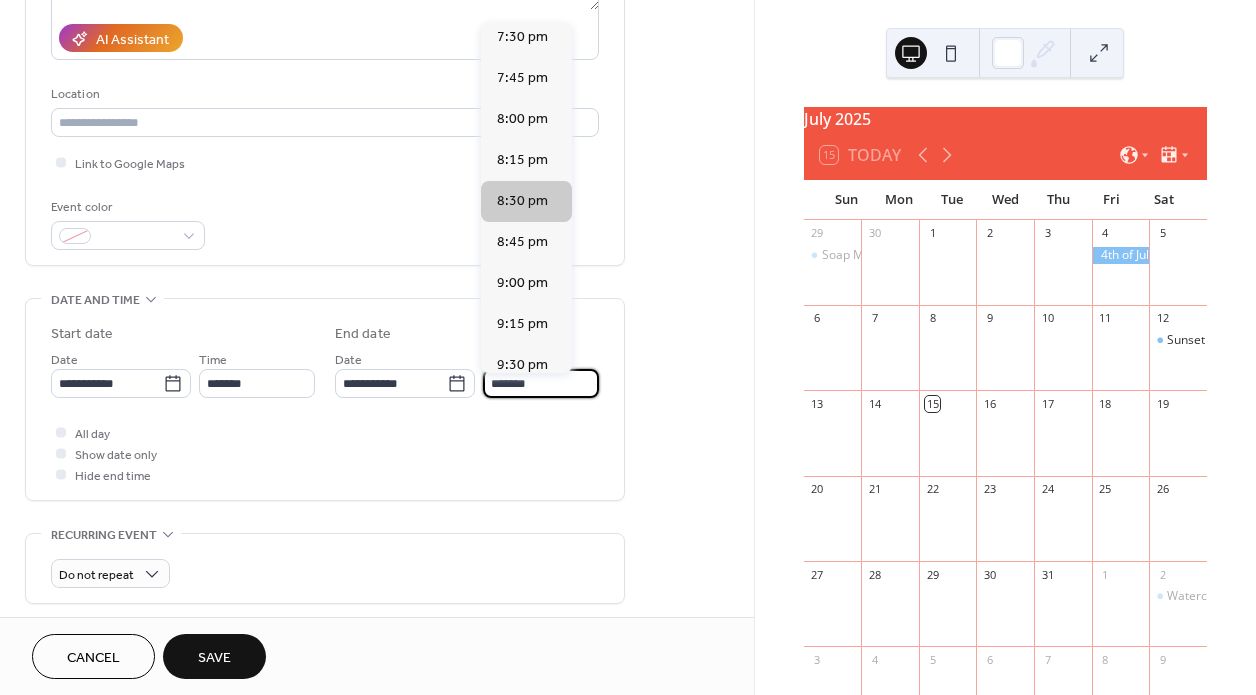 scroll, scrollTop: 210, scrollLeft: 0, axis: vertical 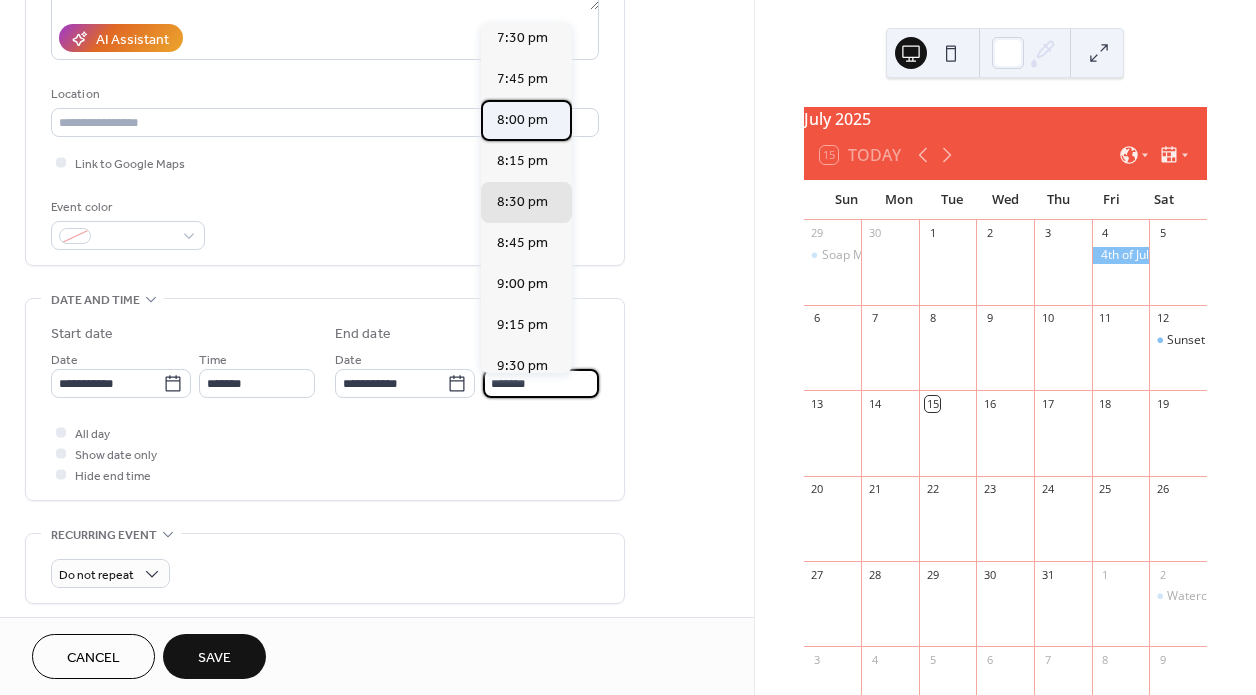 click on "8:00 pm" at bounding box center (522, 120) 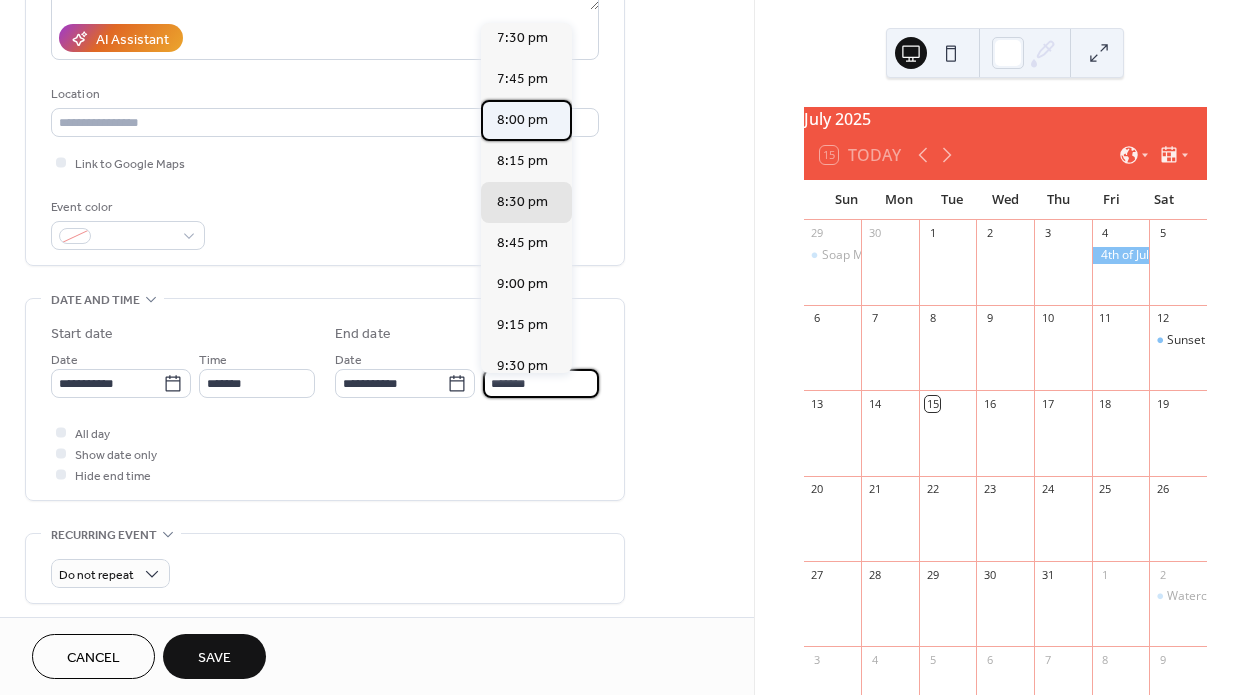 type on "*******" 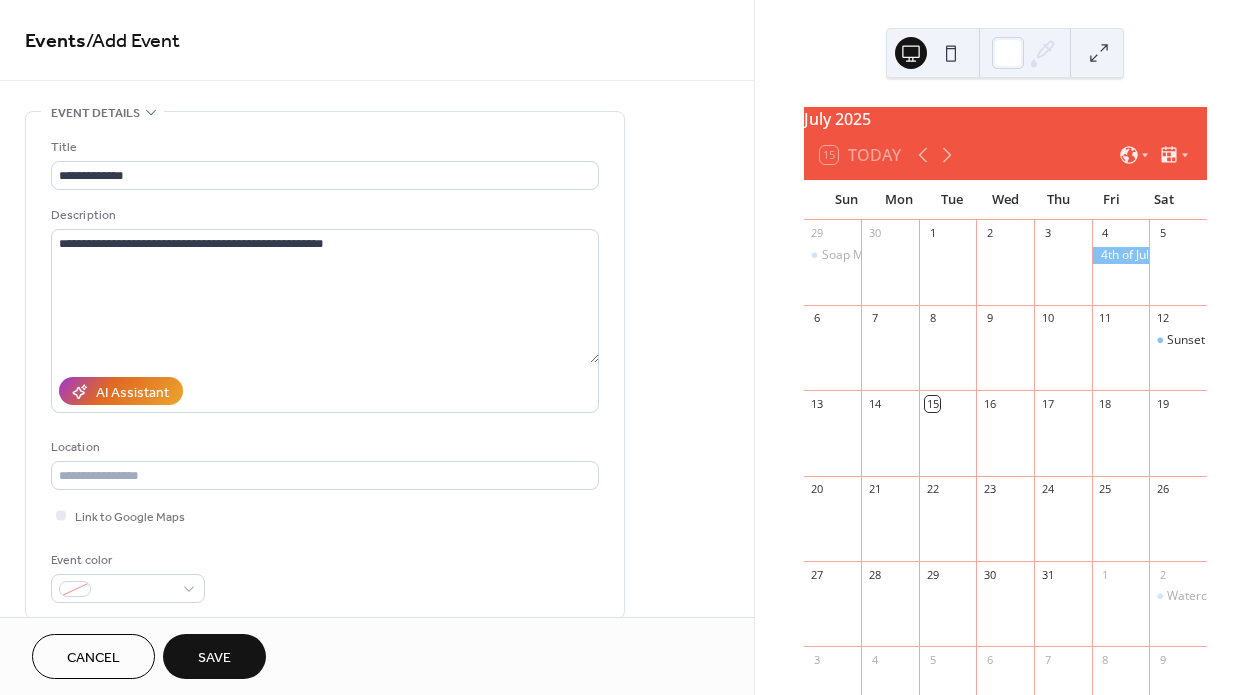 scroll, scrollTop: 0, scrollLeft: 0, axis: both 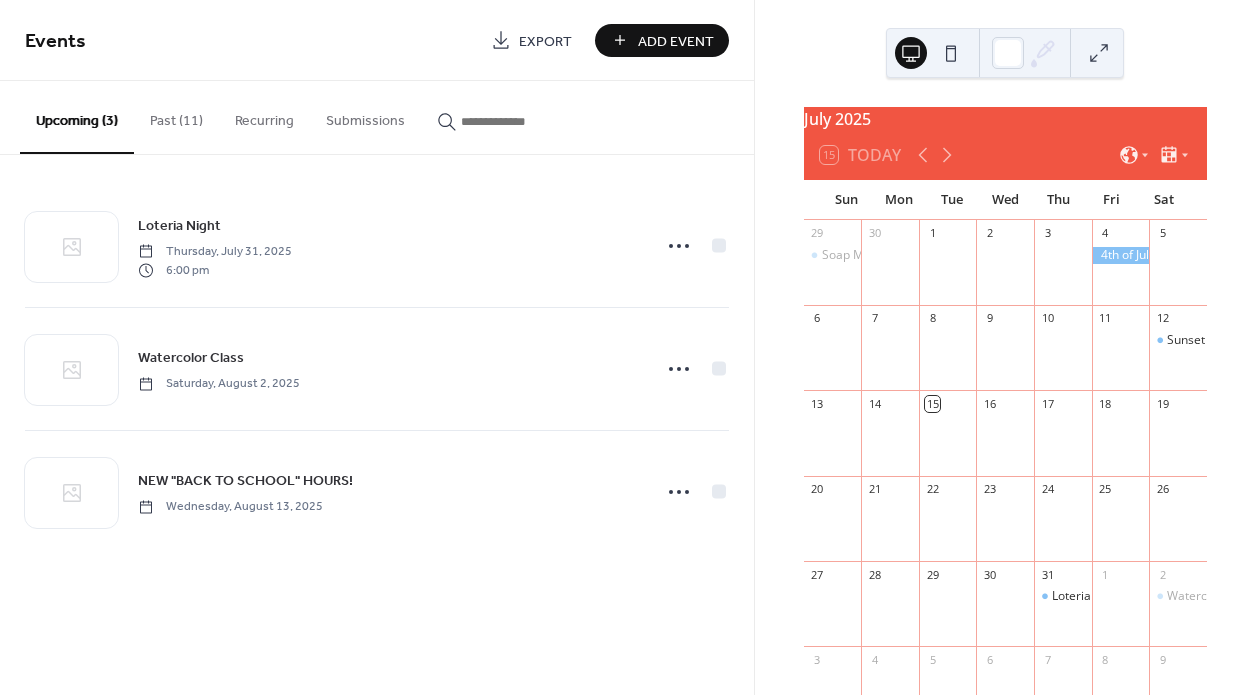 click on "Add Event" at bounding box center [676, 41] 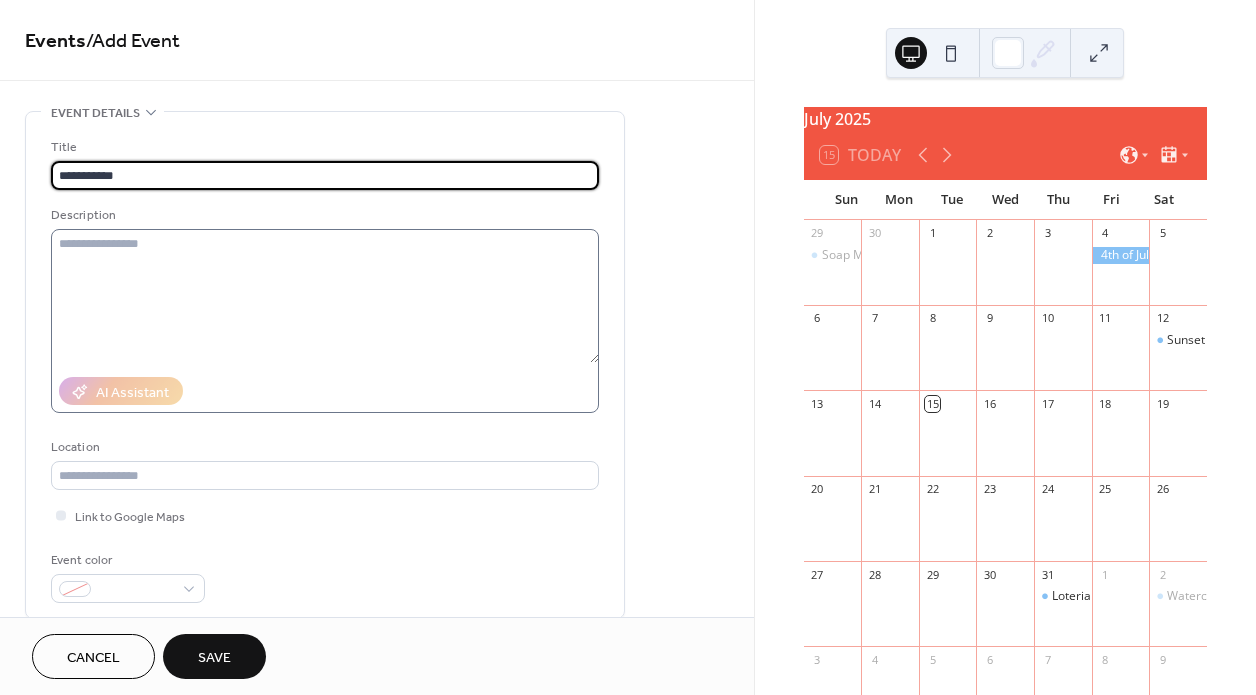 type on "**********" 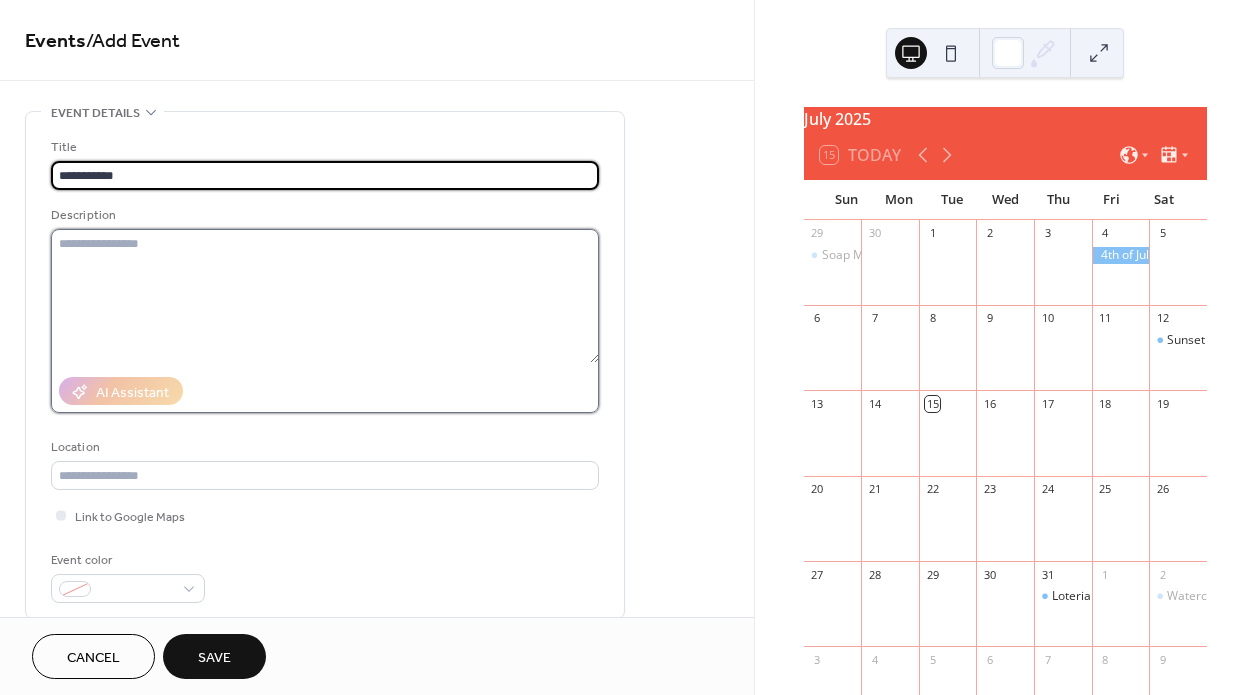 click at bounding box center (325, 296) 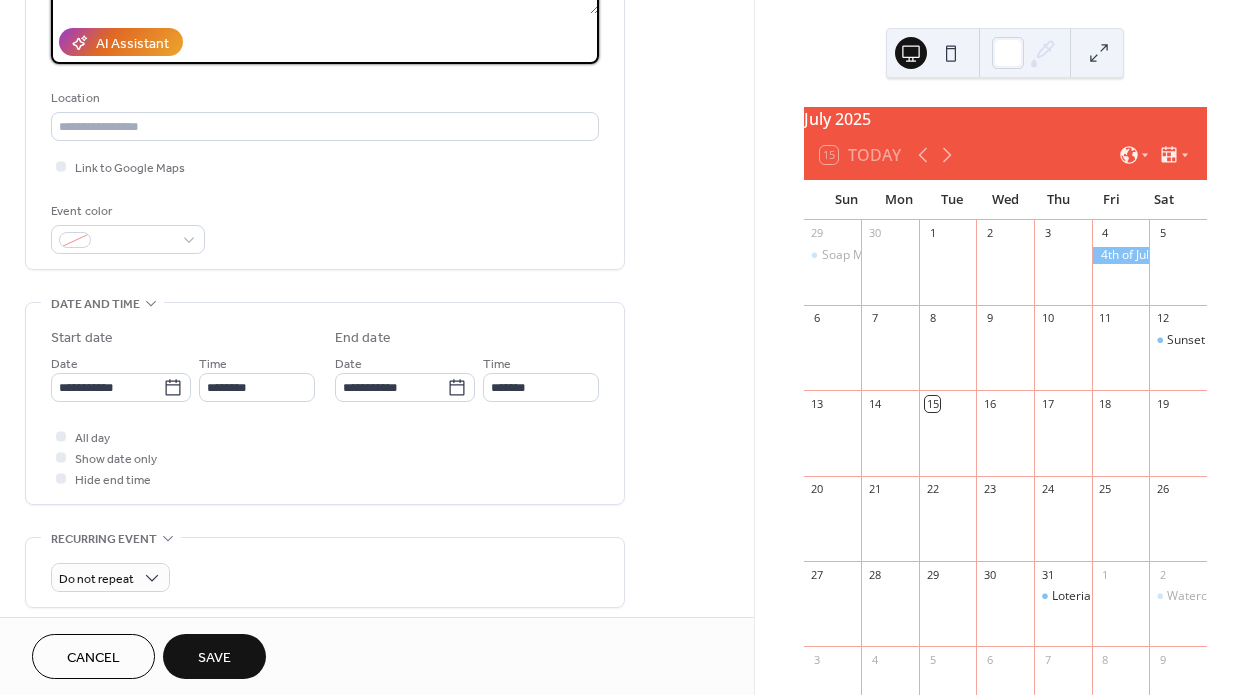 scroll, scrollTop: 355, scrollLeft: 0, axis: vertical 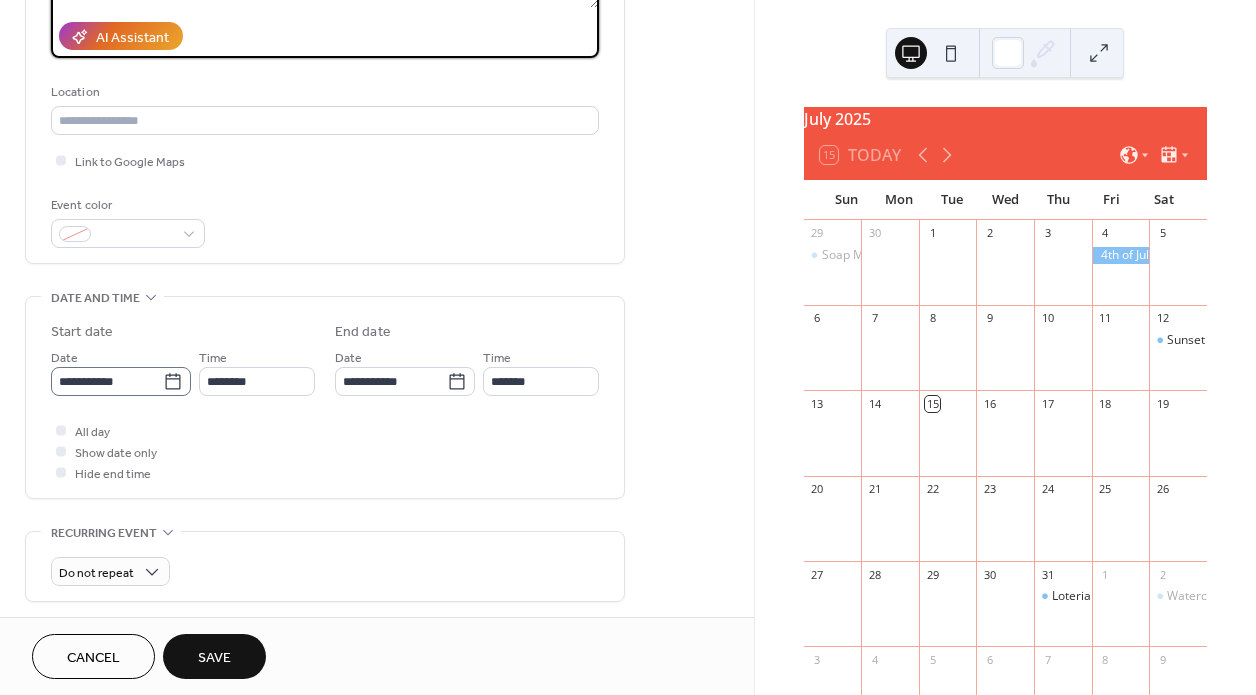 type on "****" 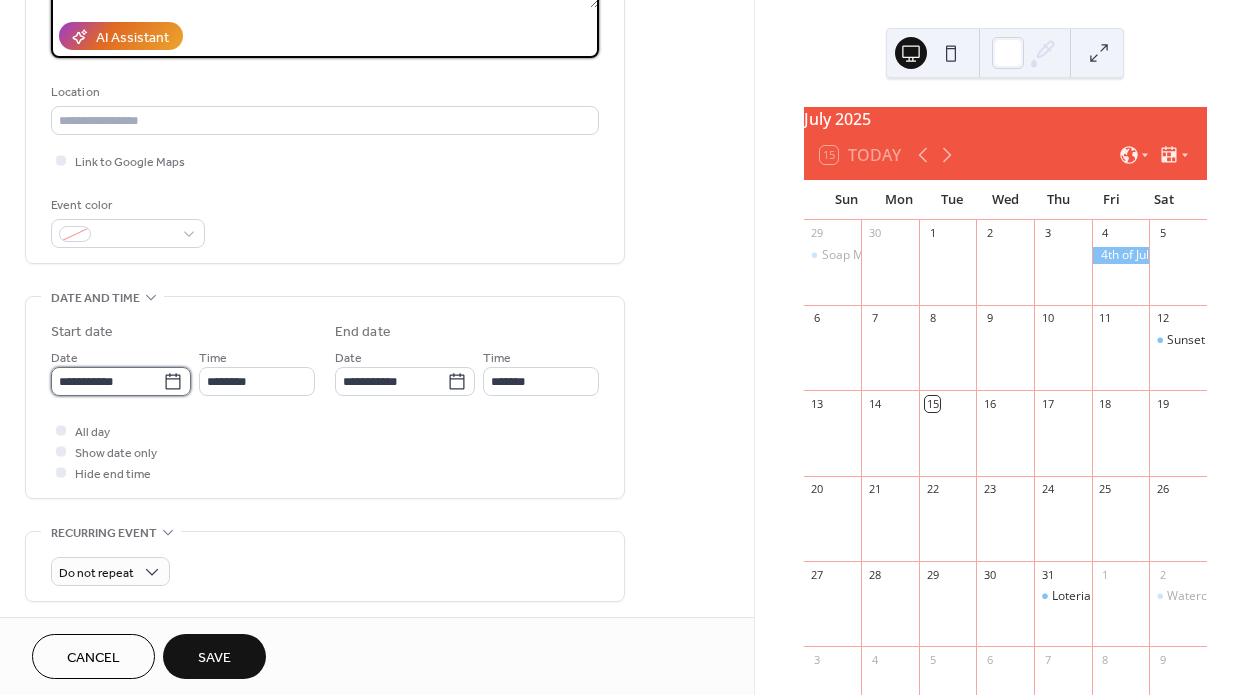 click on "**********" at bounding box center (107, 381) 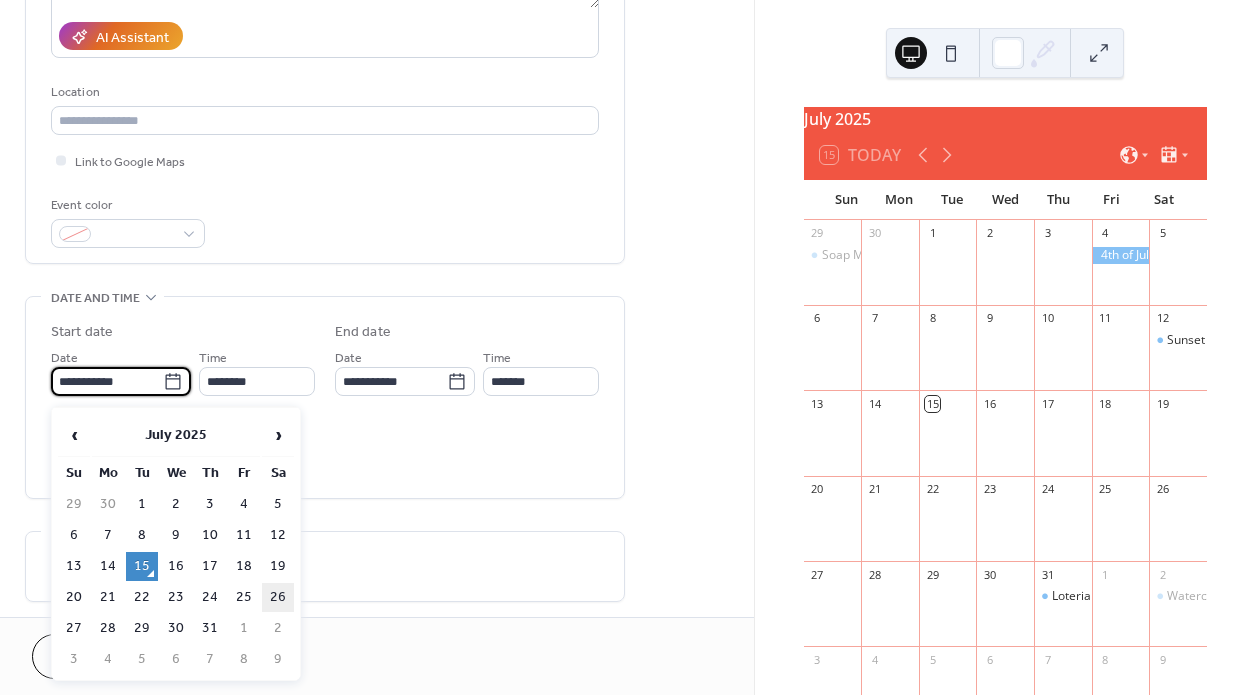 click on "26" at bounding box center [278, 597] 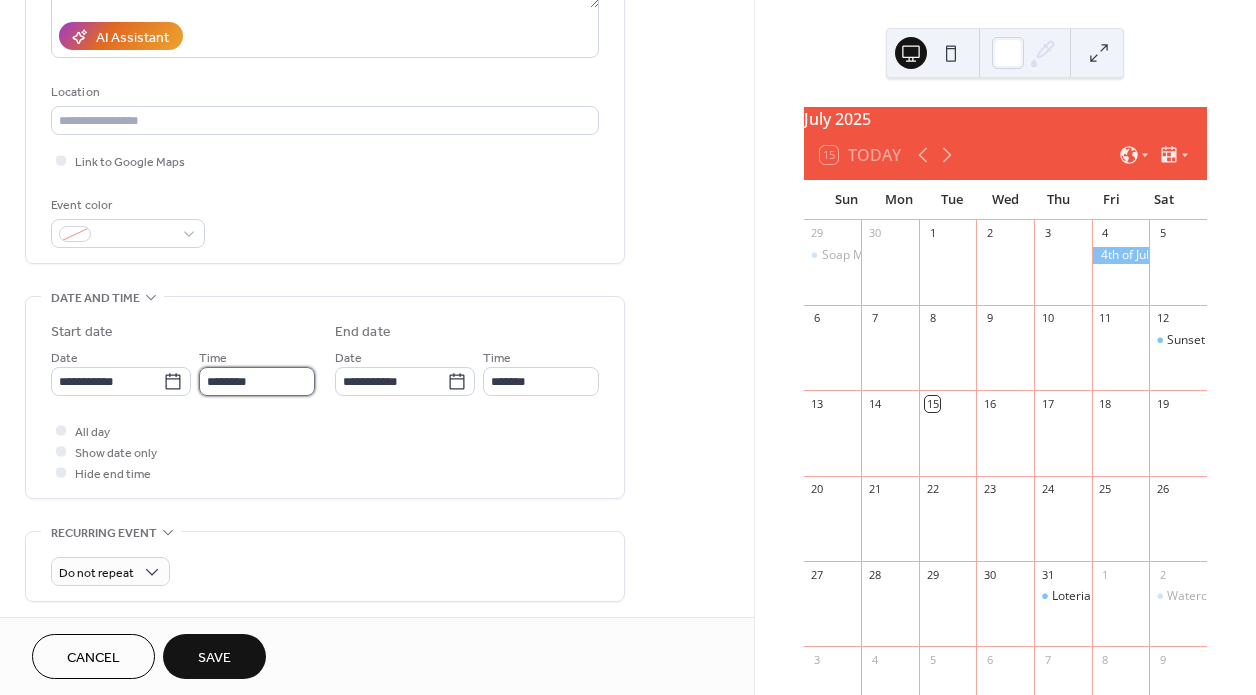click on "********" at bounding box center (257, 381) 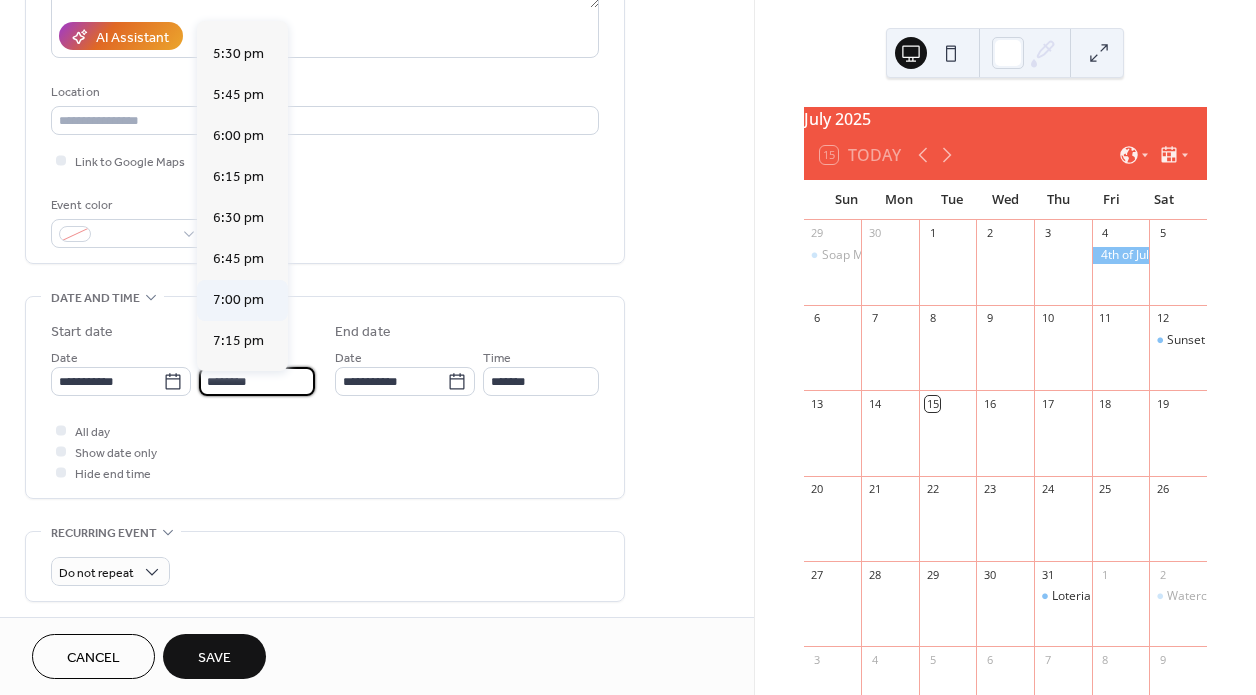 scroll, scrollTop: 2859, scrollLeft: 0, axis: vertical 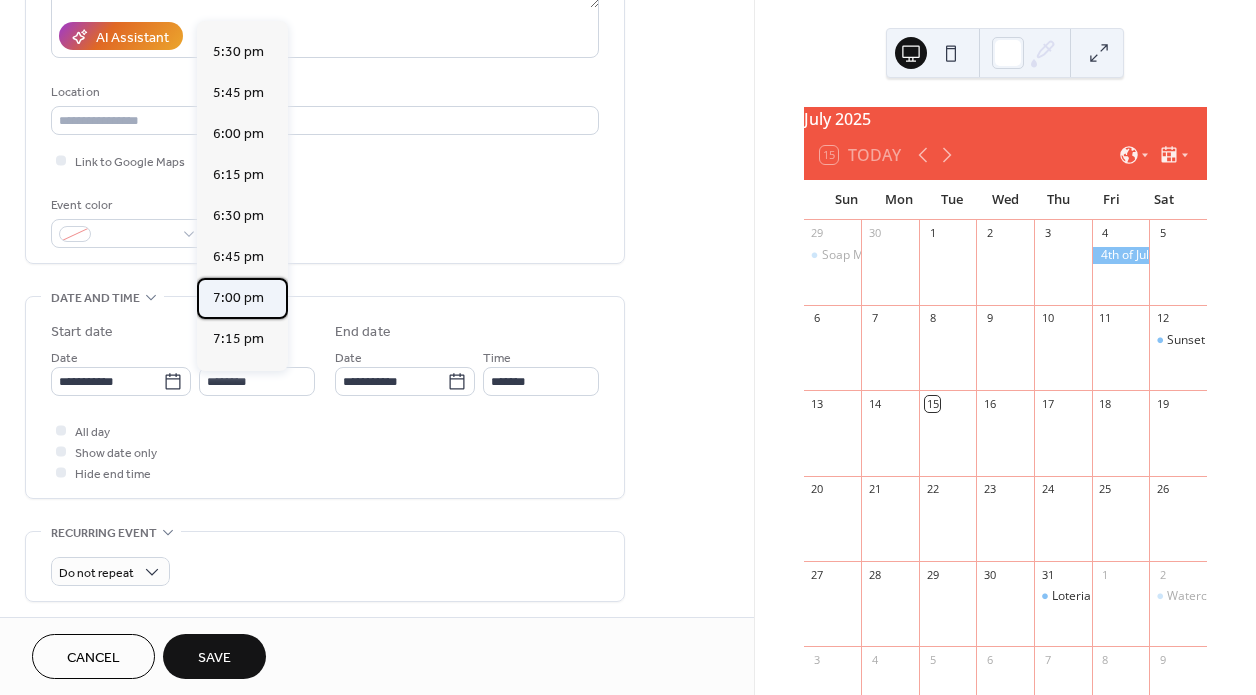 click on "7:00 pm" at bounding box center [238, 298] 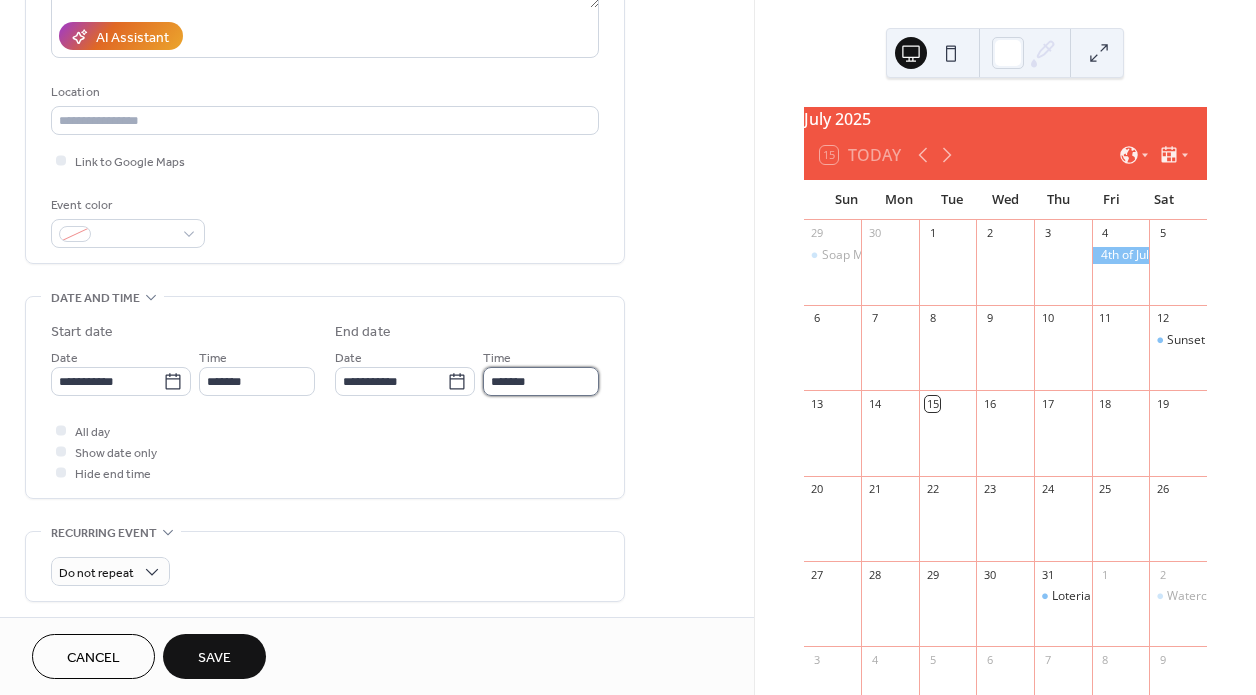click on "*******" at bounding box center [541, 381] 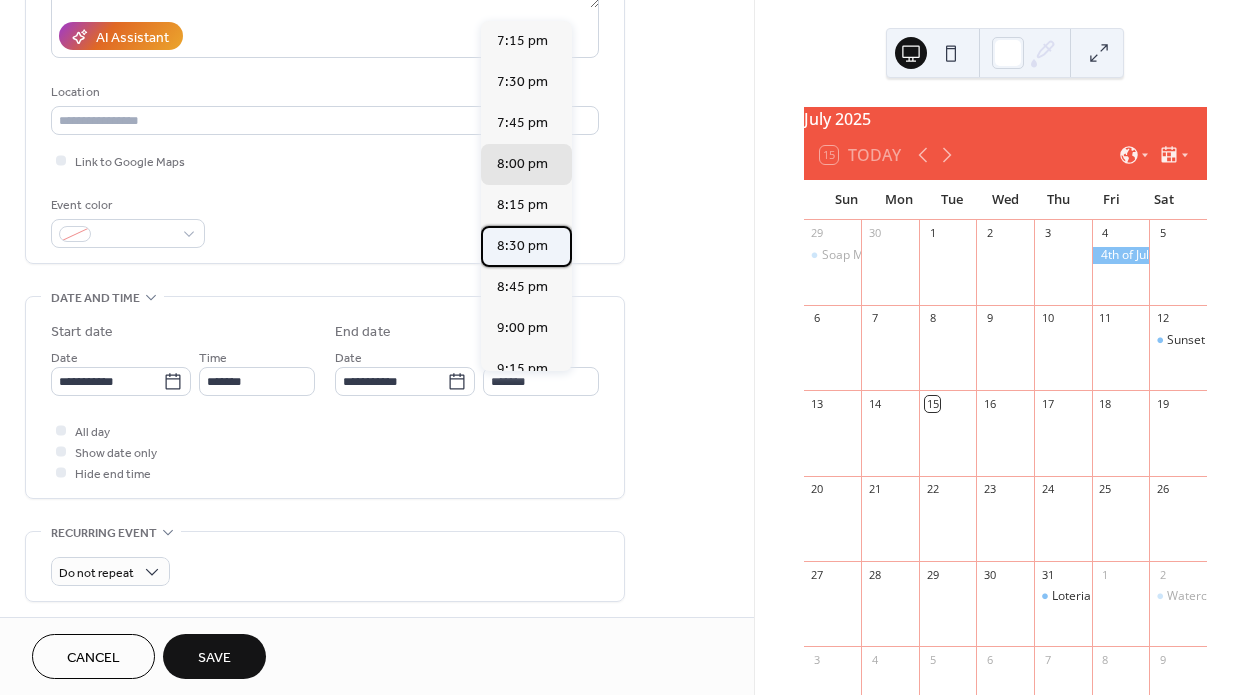 click on "8:30 pm" at bounding box center [522, 246] 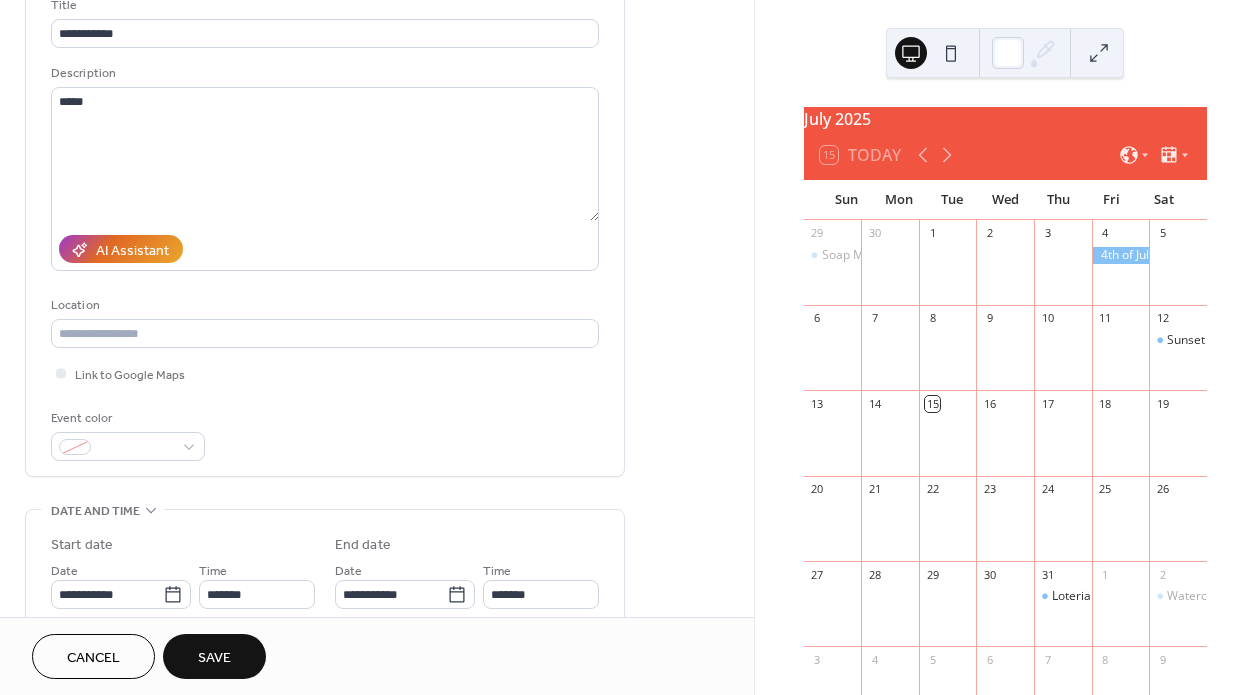 scroll, scrollTop: 58, scrollLeft: 0, axis: vertical 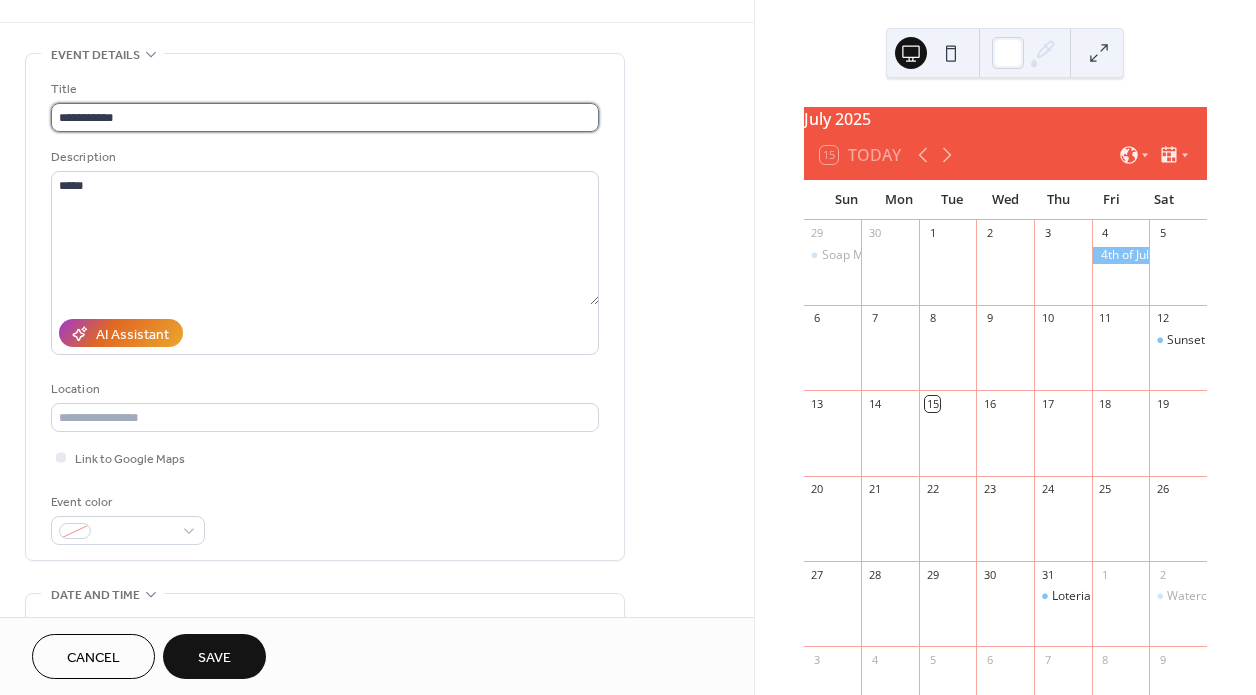 click on "**********" at bounding box center (325, 117) 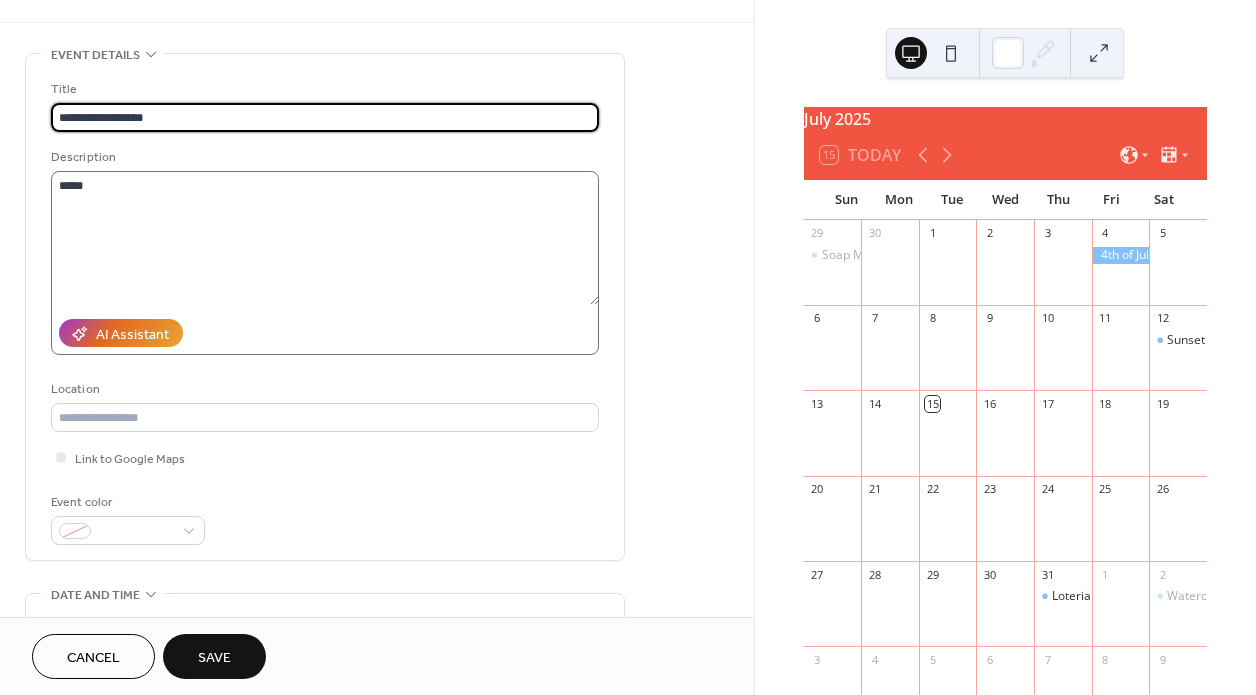 type on "**********" 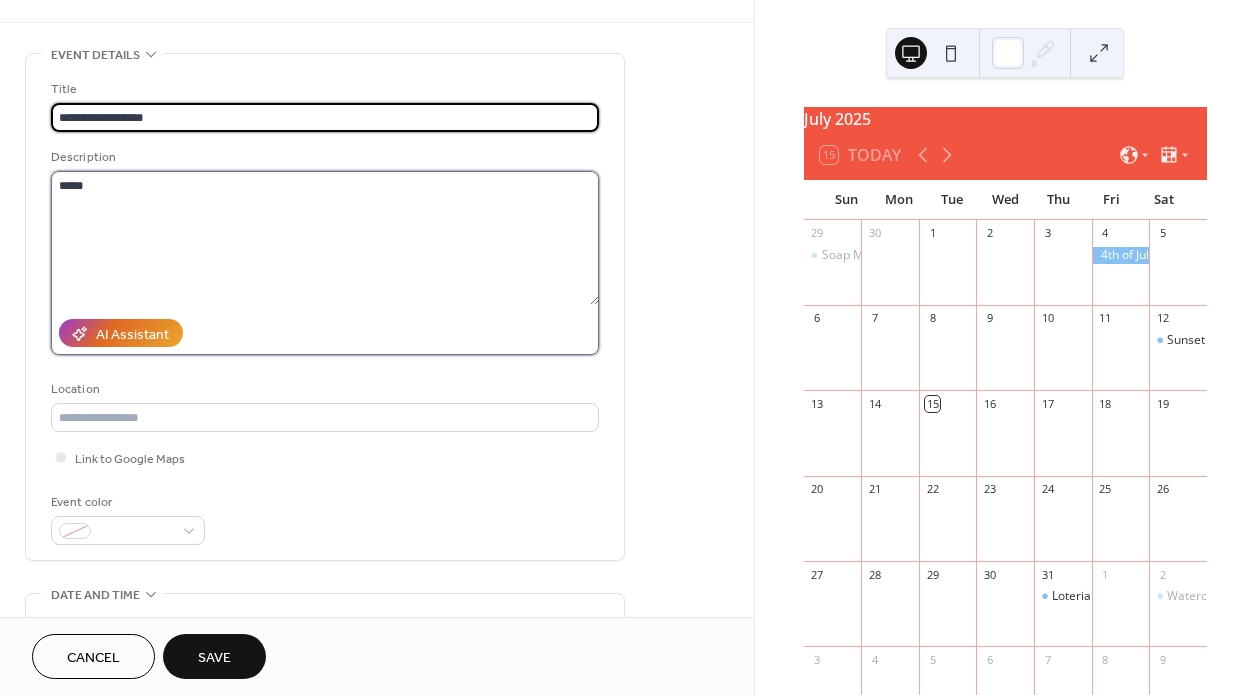 click on "****" at bounding box center (325, 238) 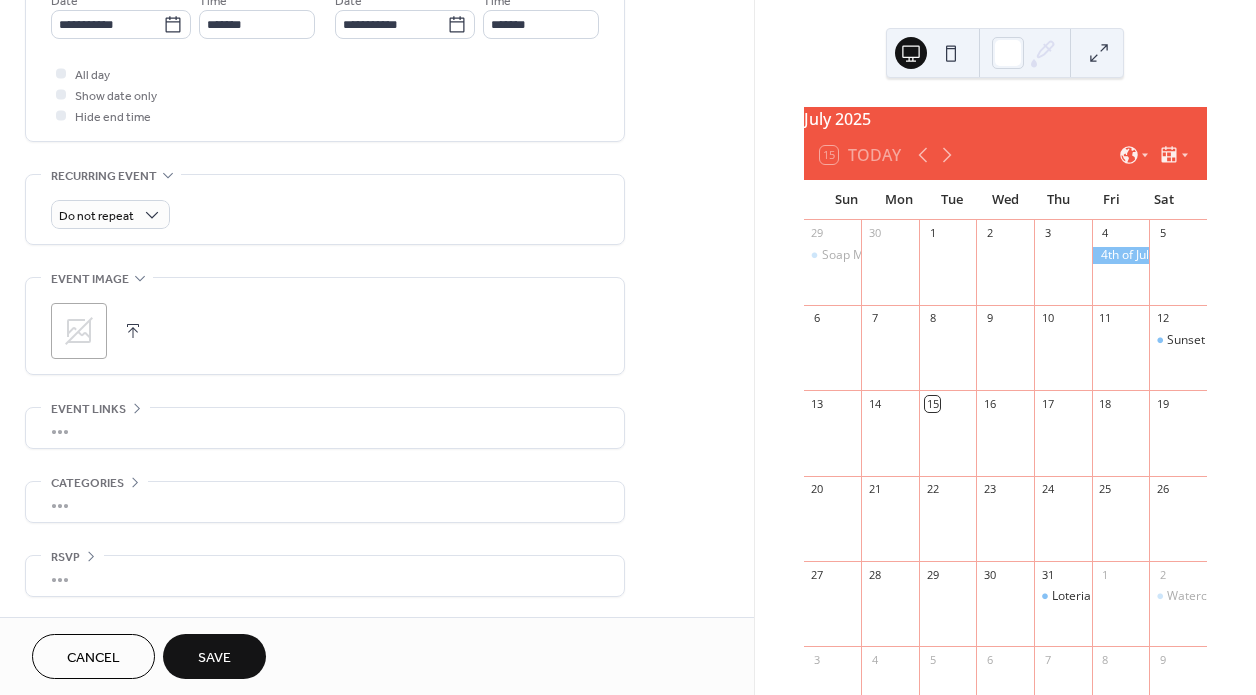scroll, scrollTop: 718, scrollLeft: 0, axis: vertical 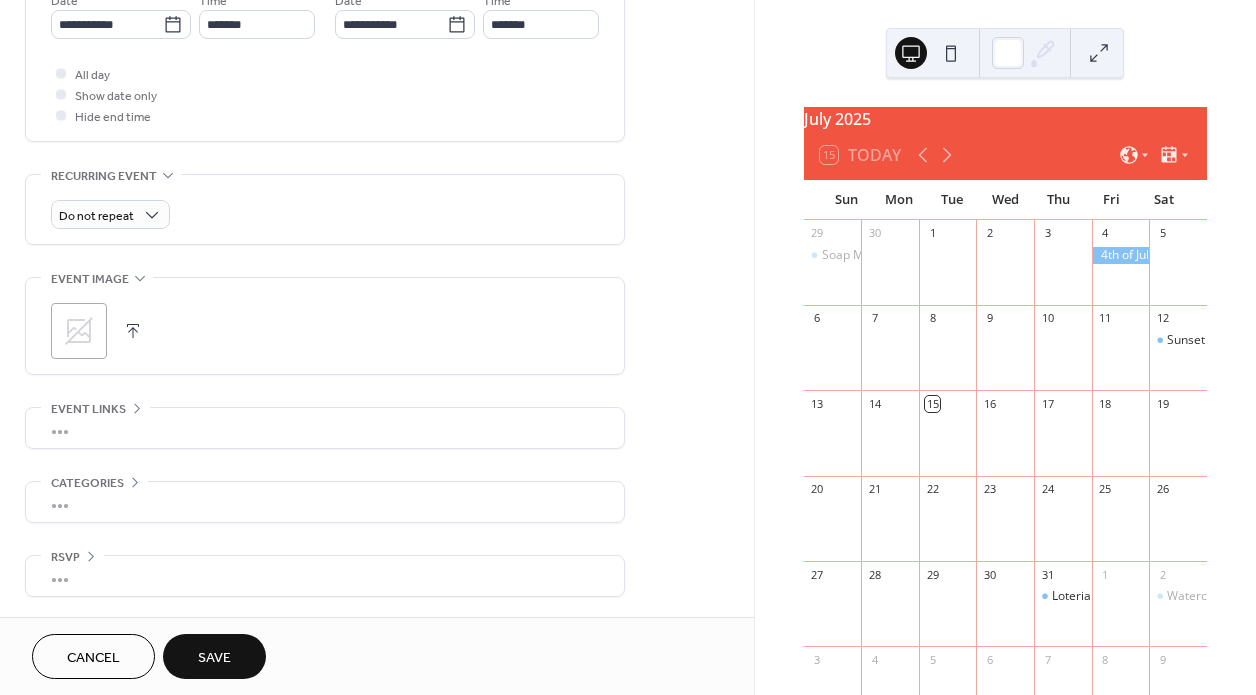 type on "**********" 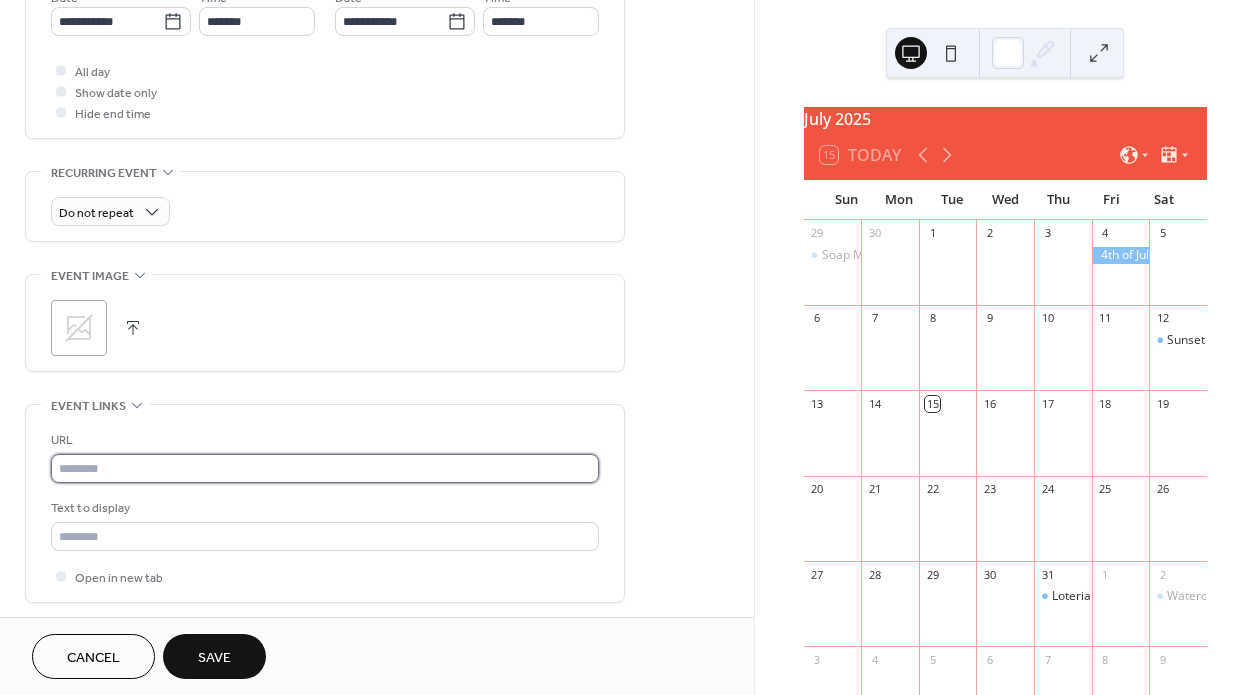 click at bounding box center [325, 468] 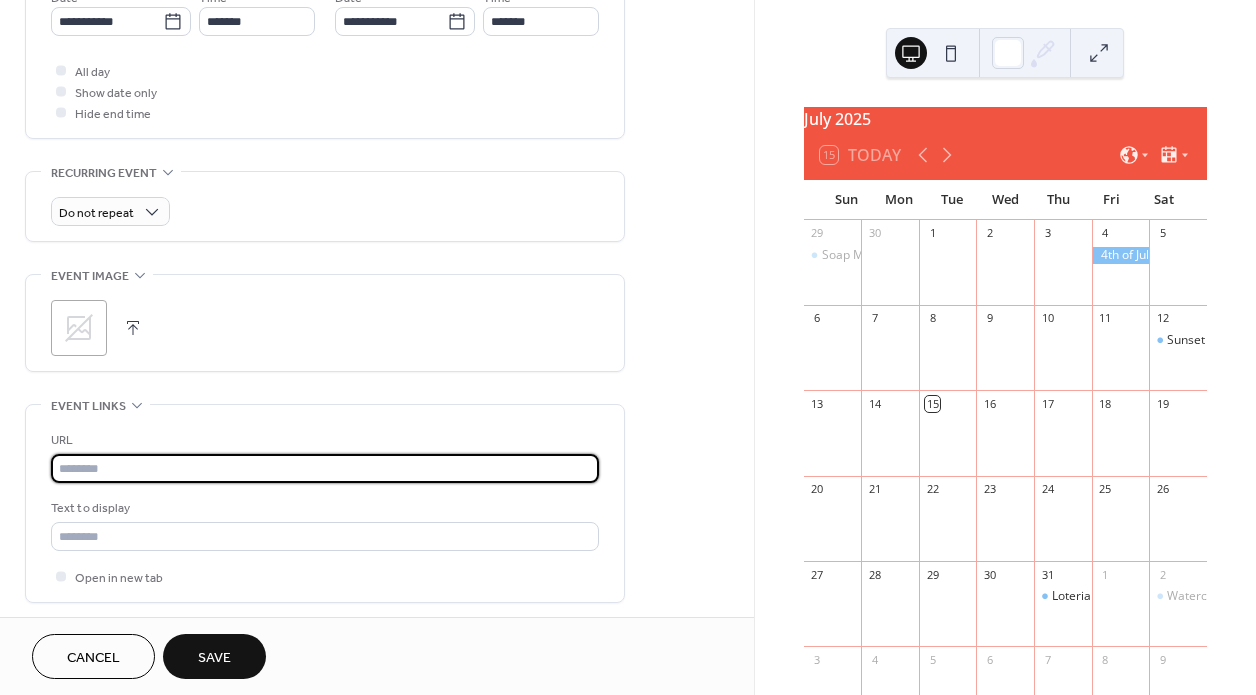 paste on "**********" 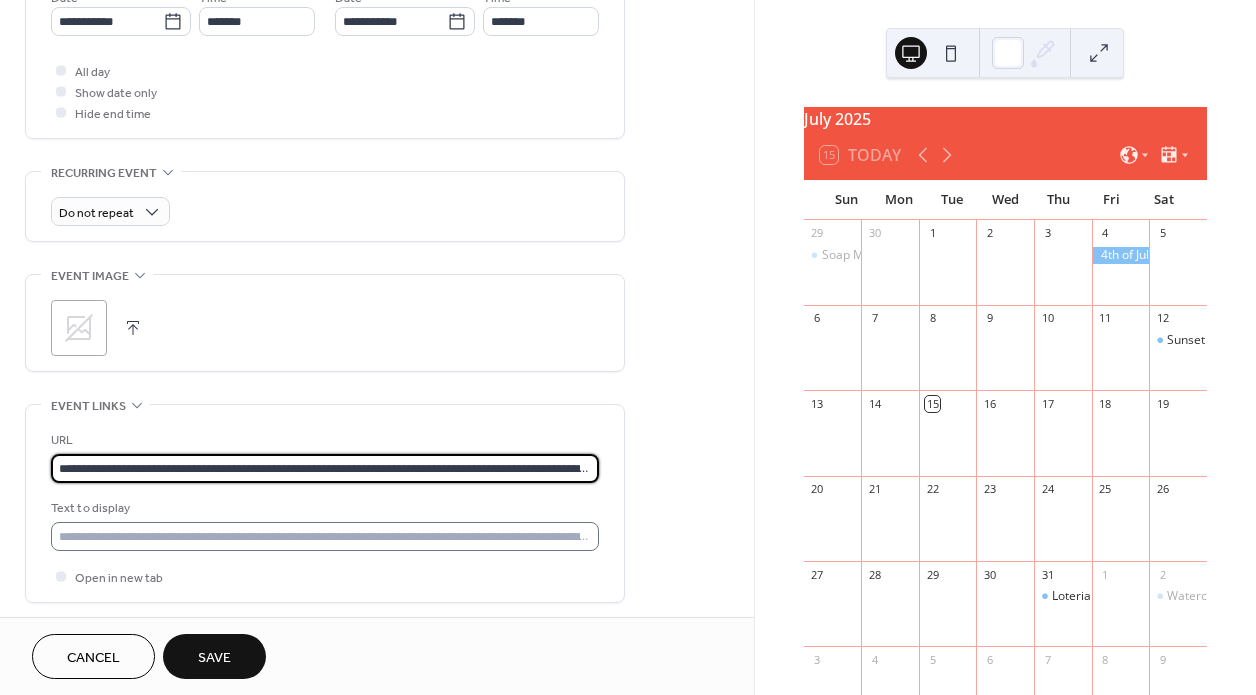 type on "**********" 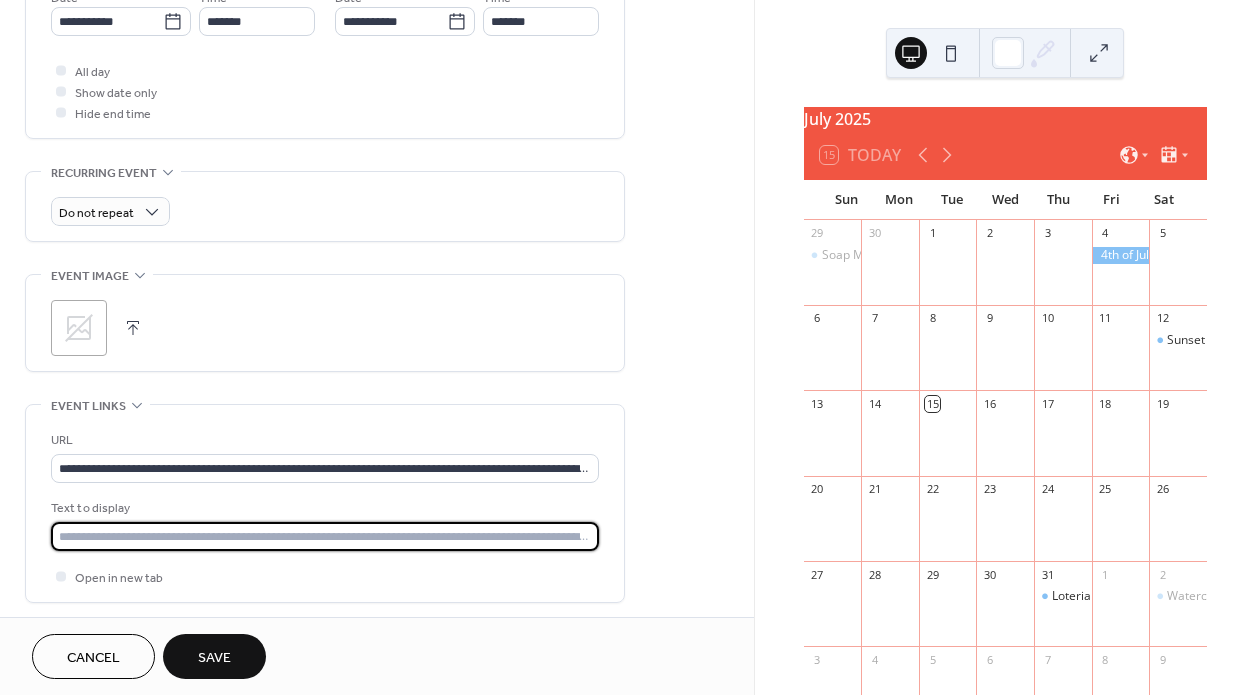 click at bounding box center [325, 536] 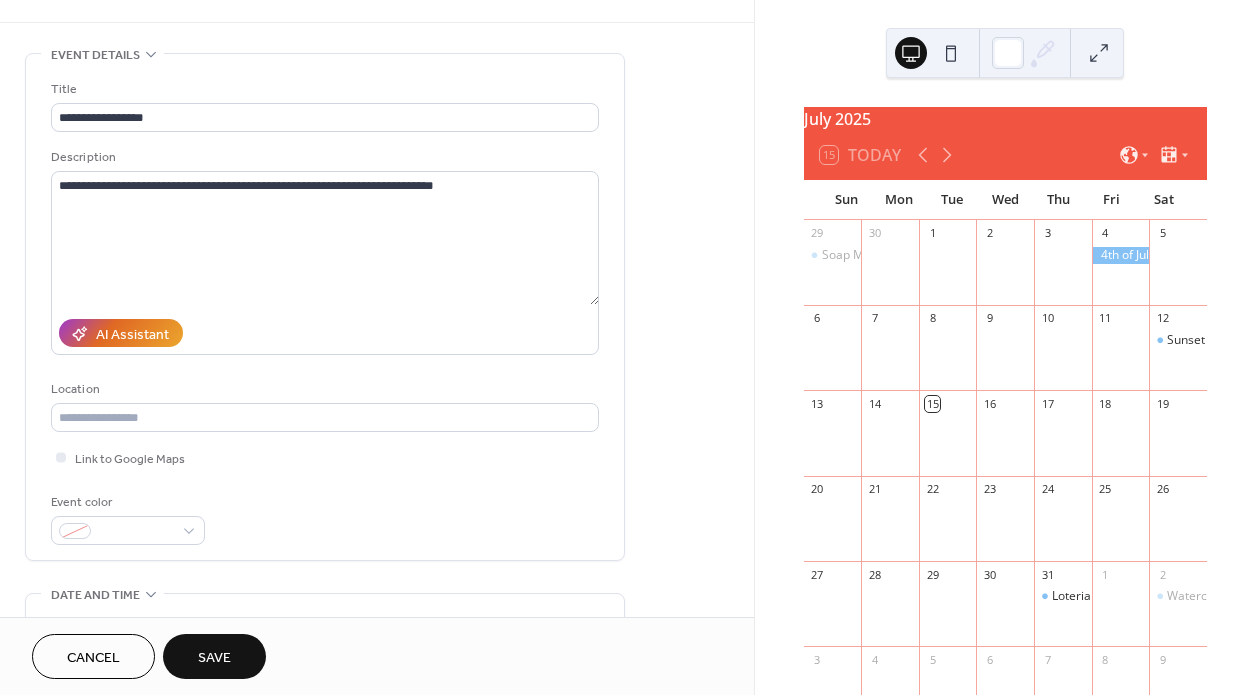 scroll, scrollTop: 57, scrollLeft: 0, axis: vertical 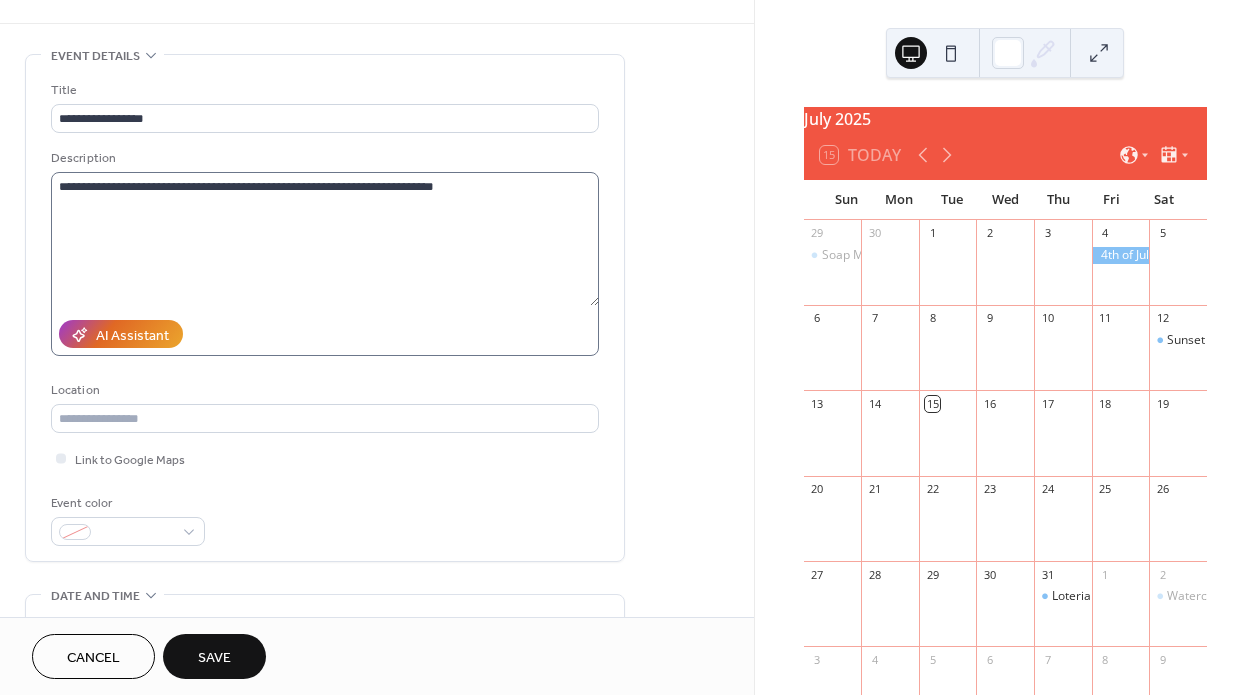 type on "**********" 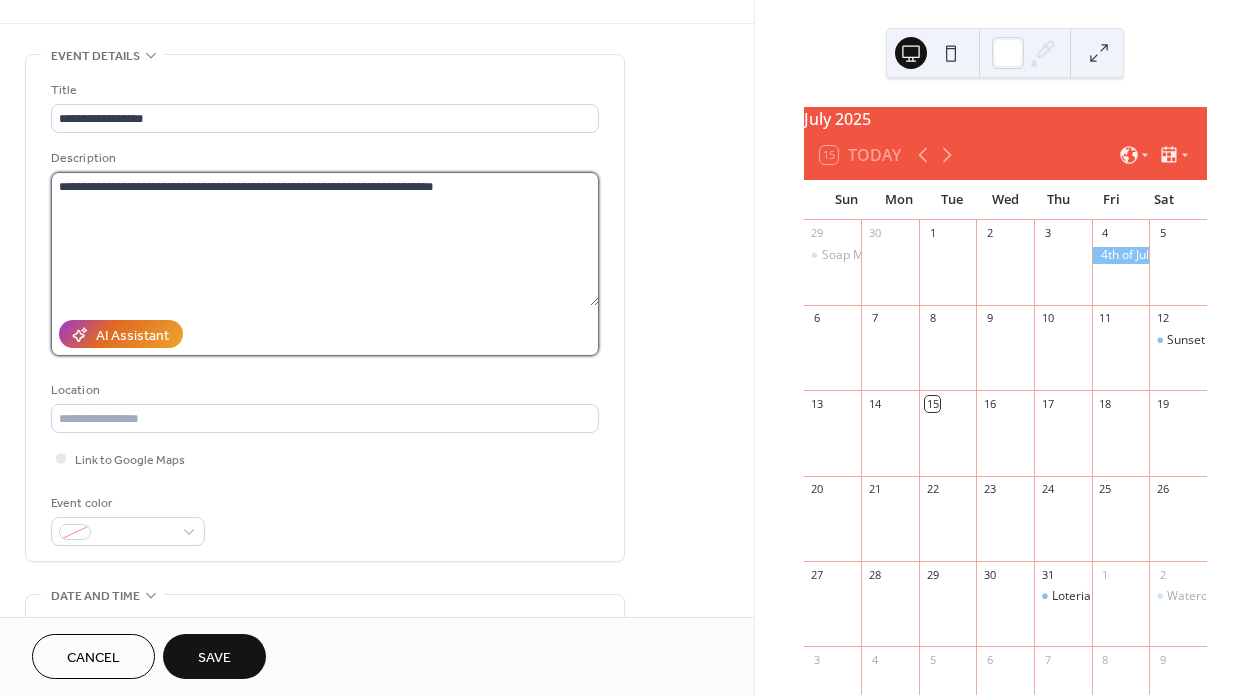 click on "**********" at bounding box center [325, 239] 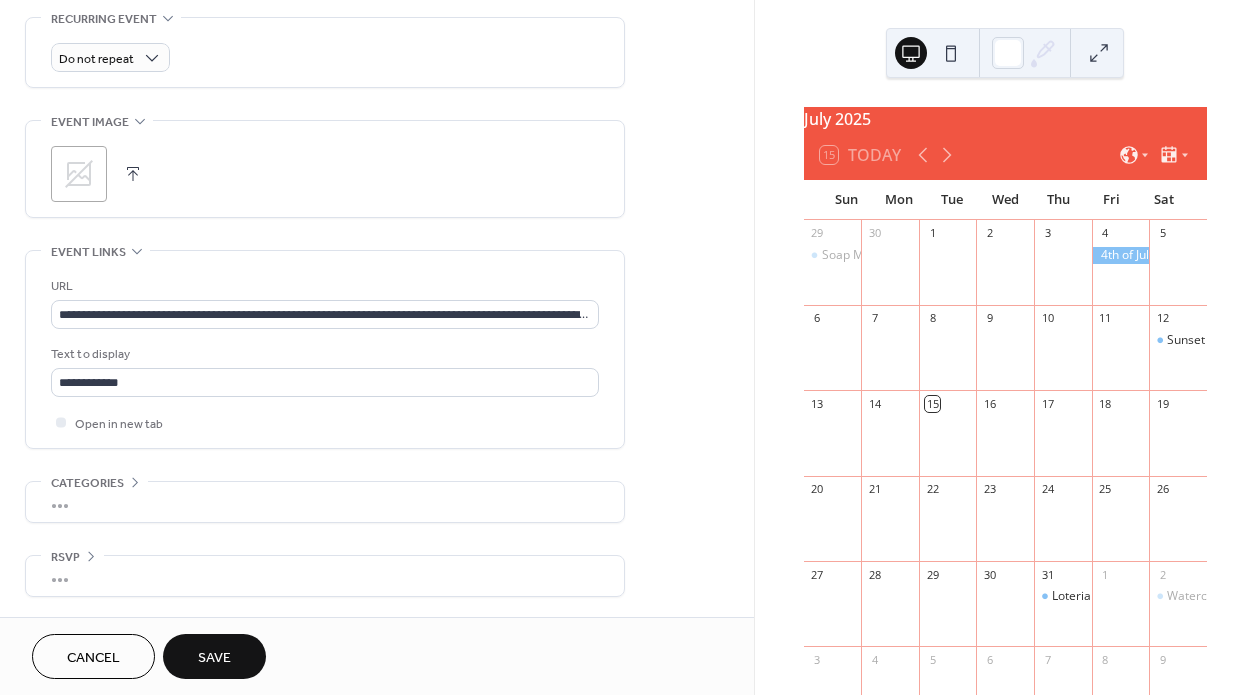 scroll, scrollTop: 879, scrollLeft: 0, axis: vertical 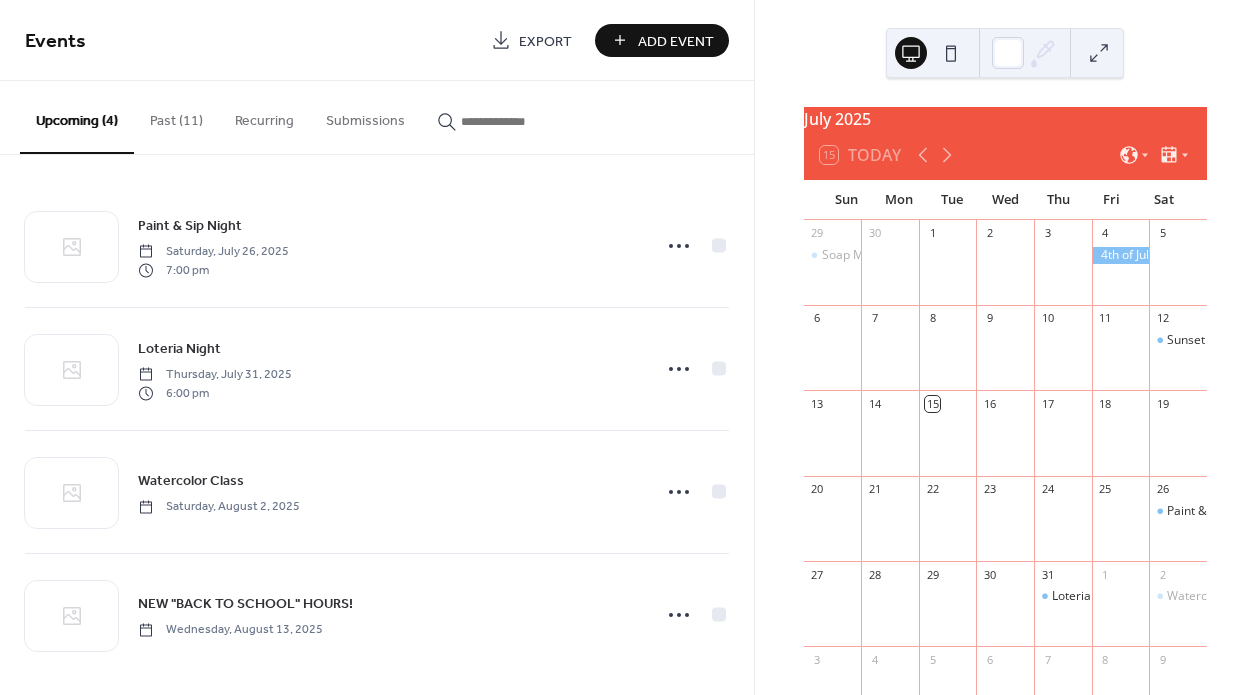 click on "Add Event" at bounding box center (676, 41) 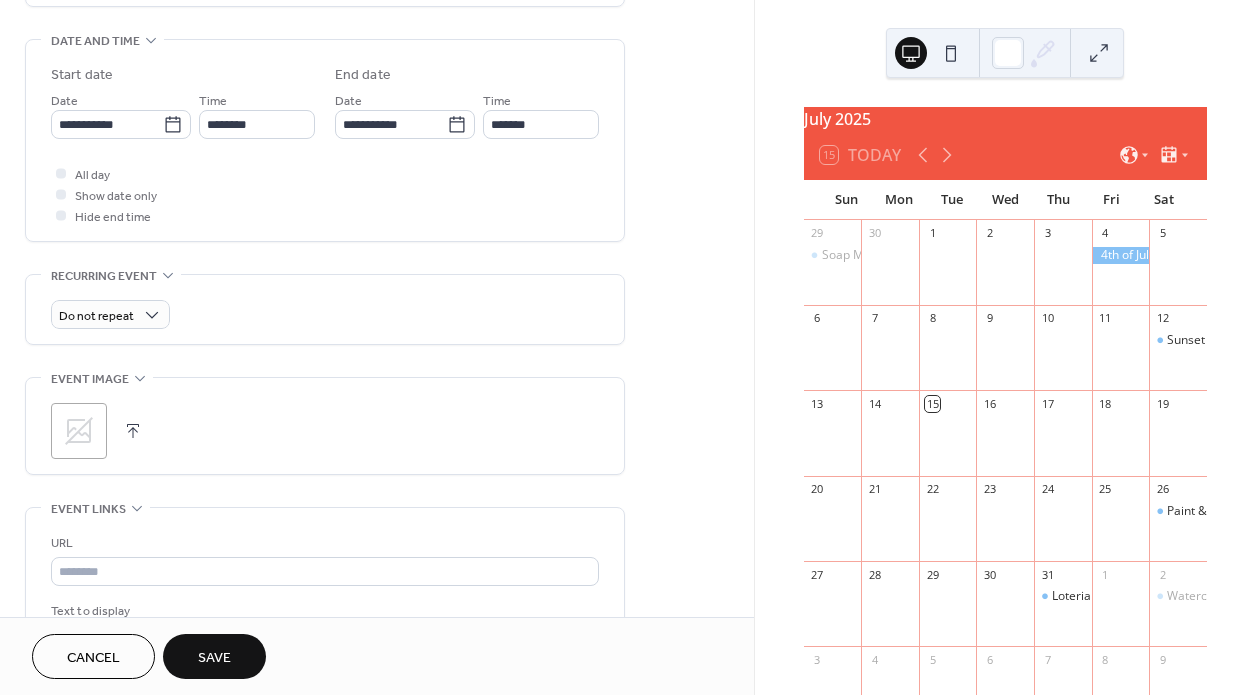 scroll, scrollTop: 601, scrollLeft: 0, axis: vertical 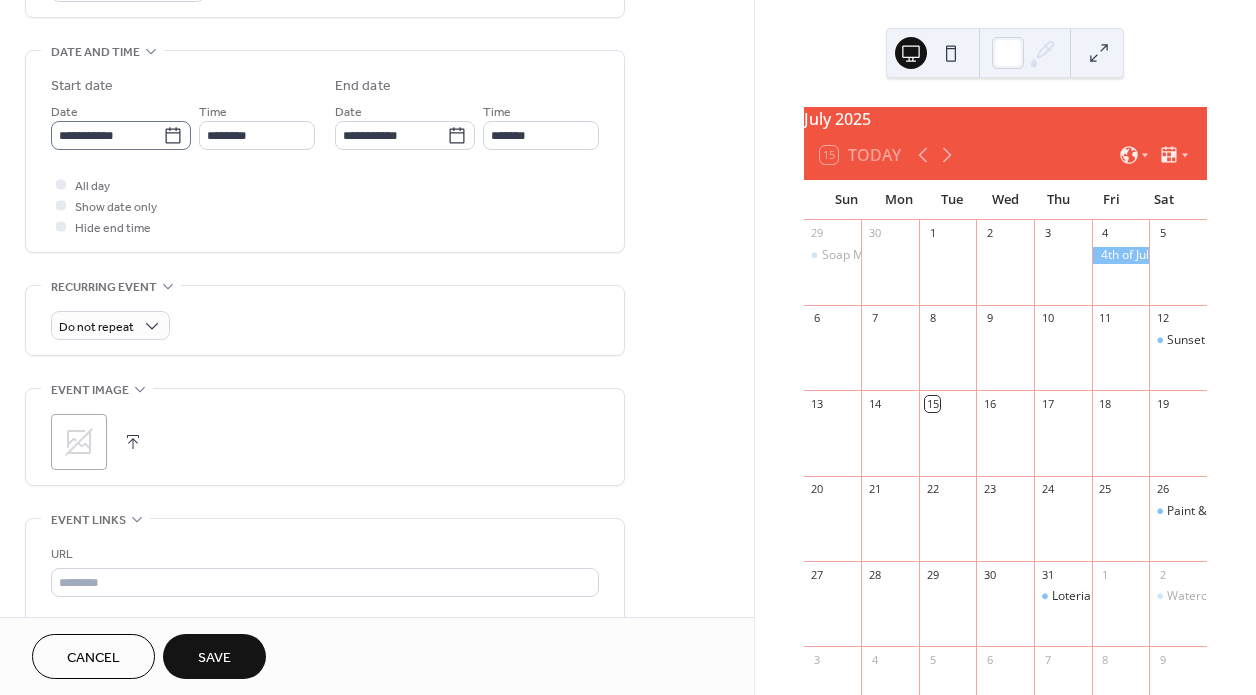 type on "**********" 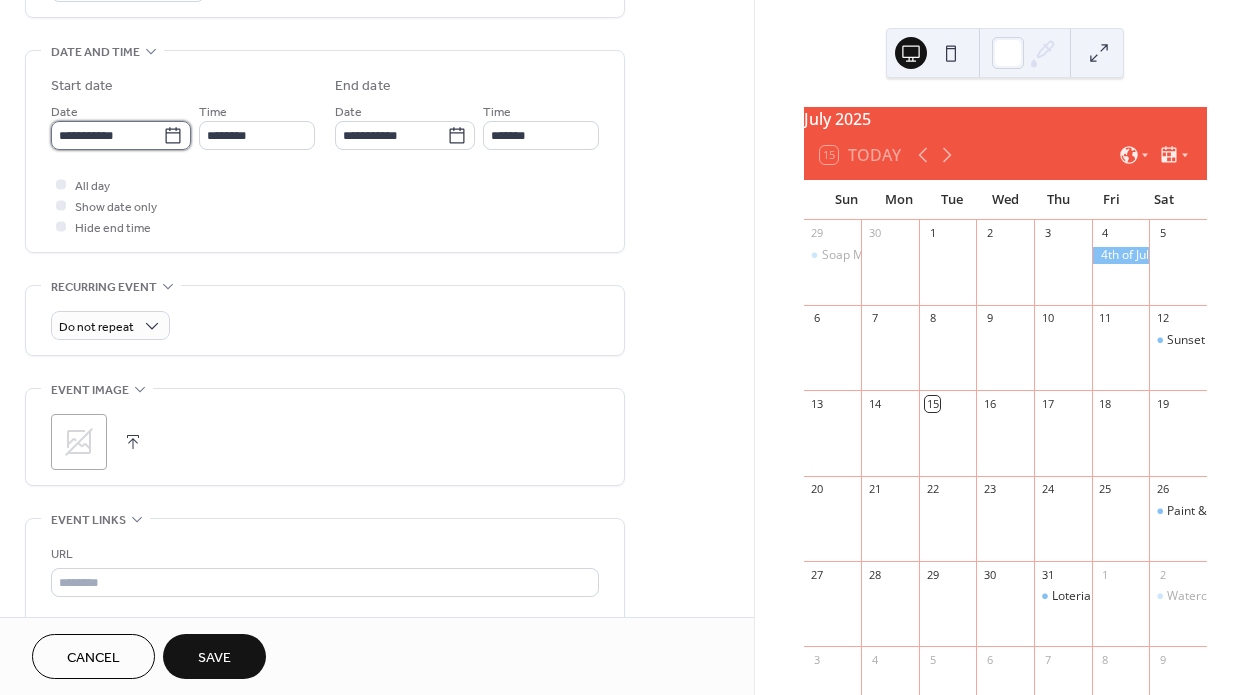 click on "**********" at bounding box center [107, 135] 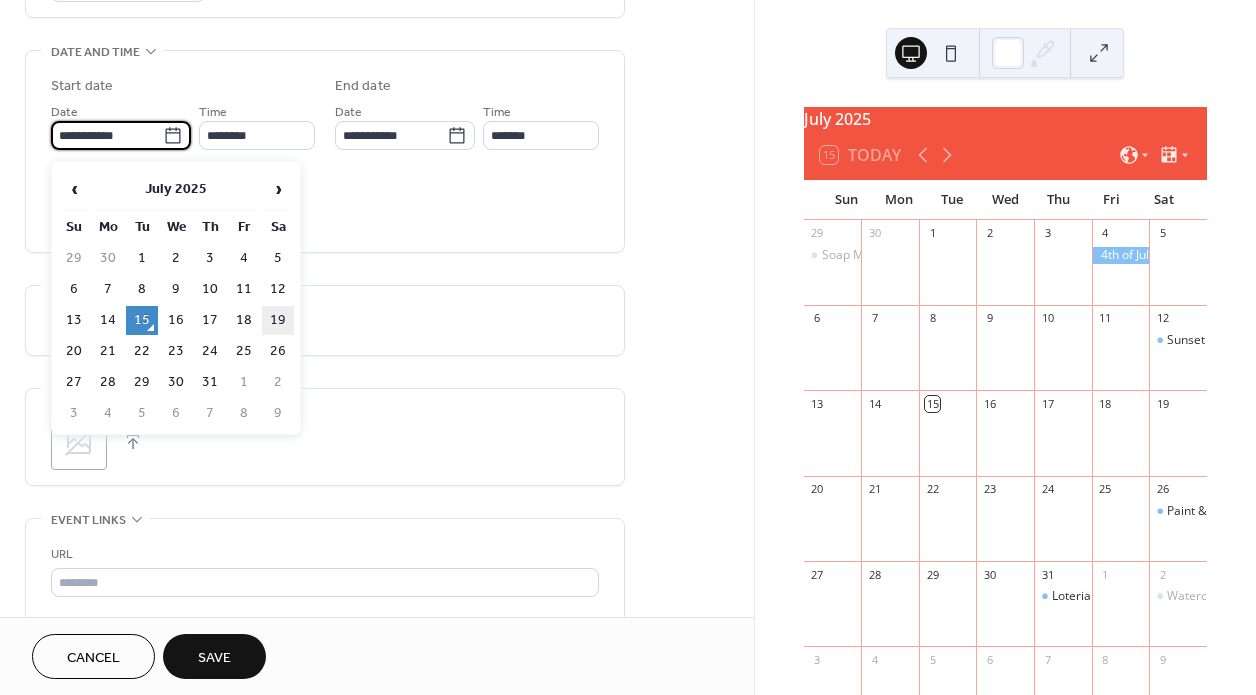 click on "19" at bounding box center (278, 320) 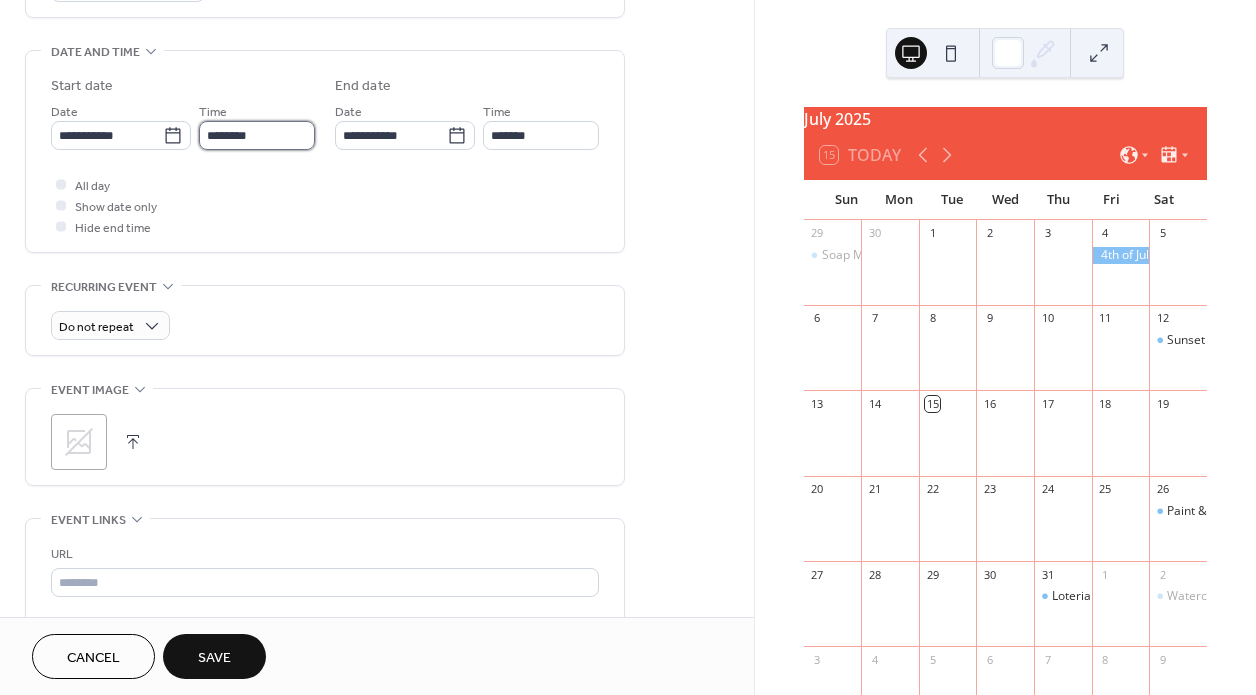 click on "********" at bounding box center [257, 135] 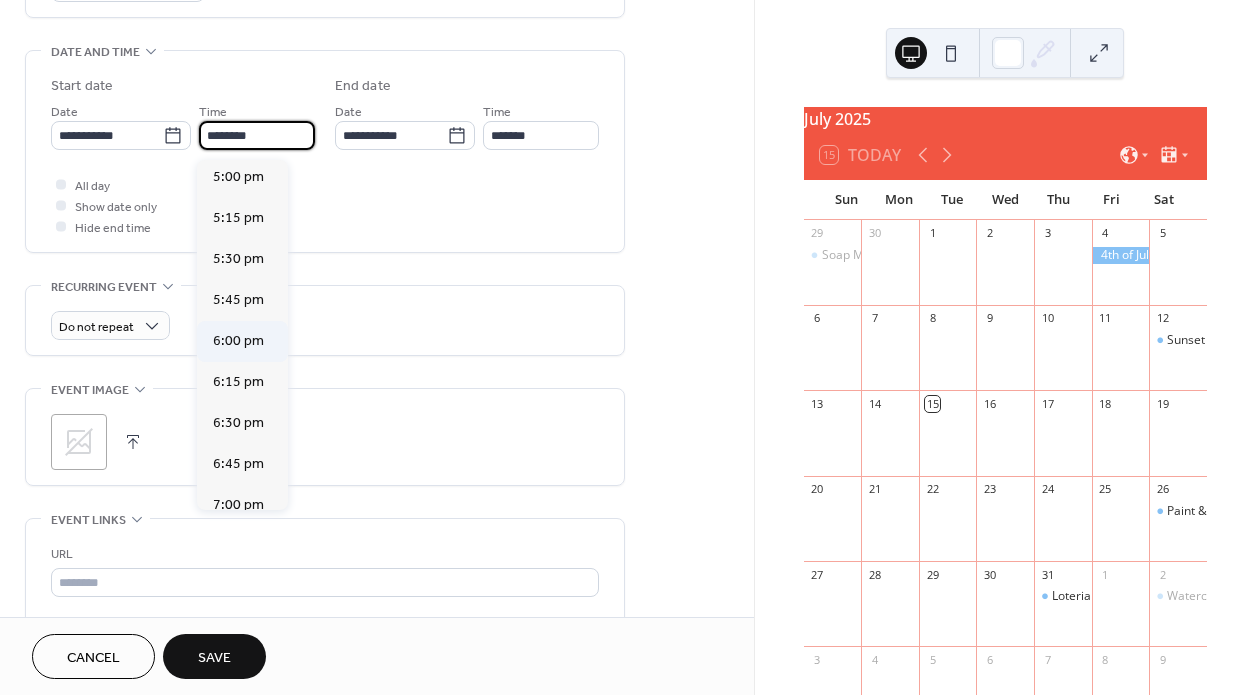 scroll, scrollTop: 2928, scrollLeft: 0, axis: vertical 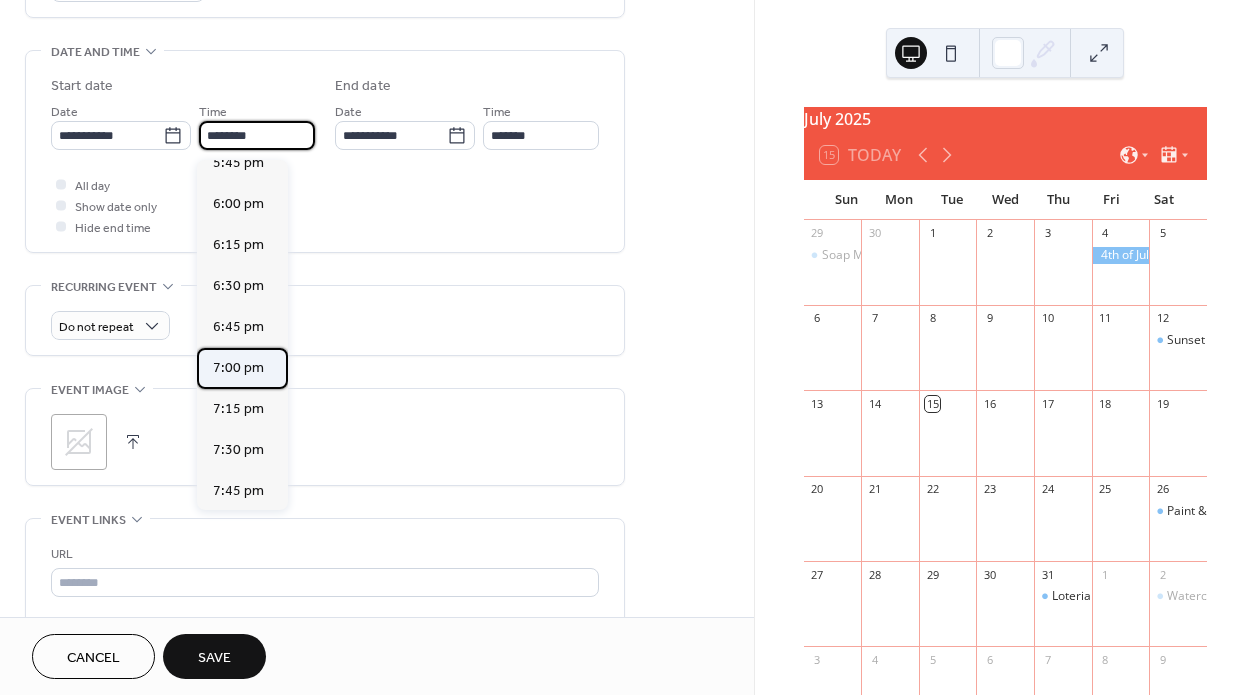 click on "7:00 pm" at bounding box center (238, 368) 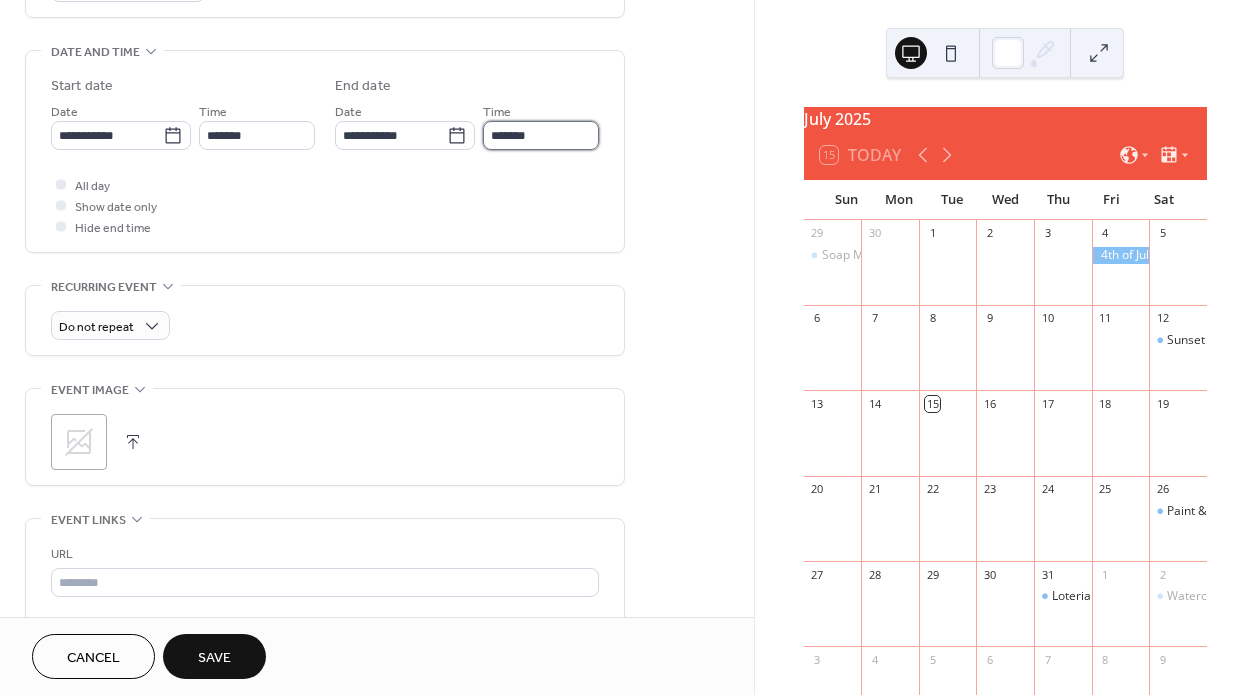 click on "*******" at bounding box center (541, 135) 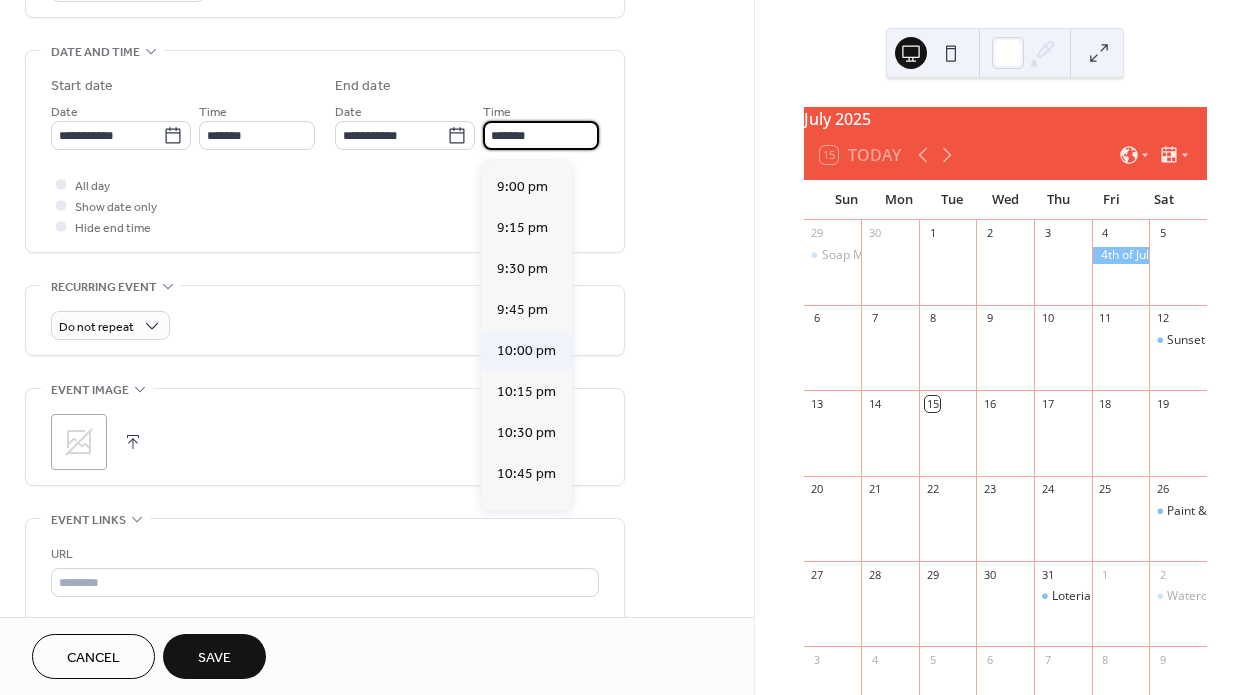 scroll, scrollTop: 282, scrollLeft: 0, axis: vertical 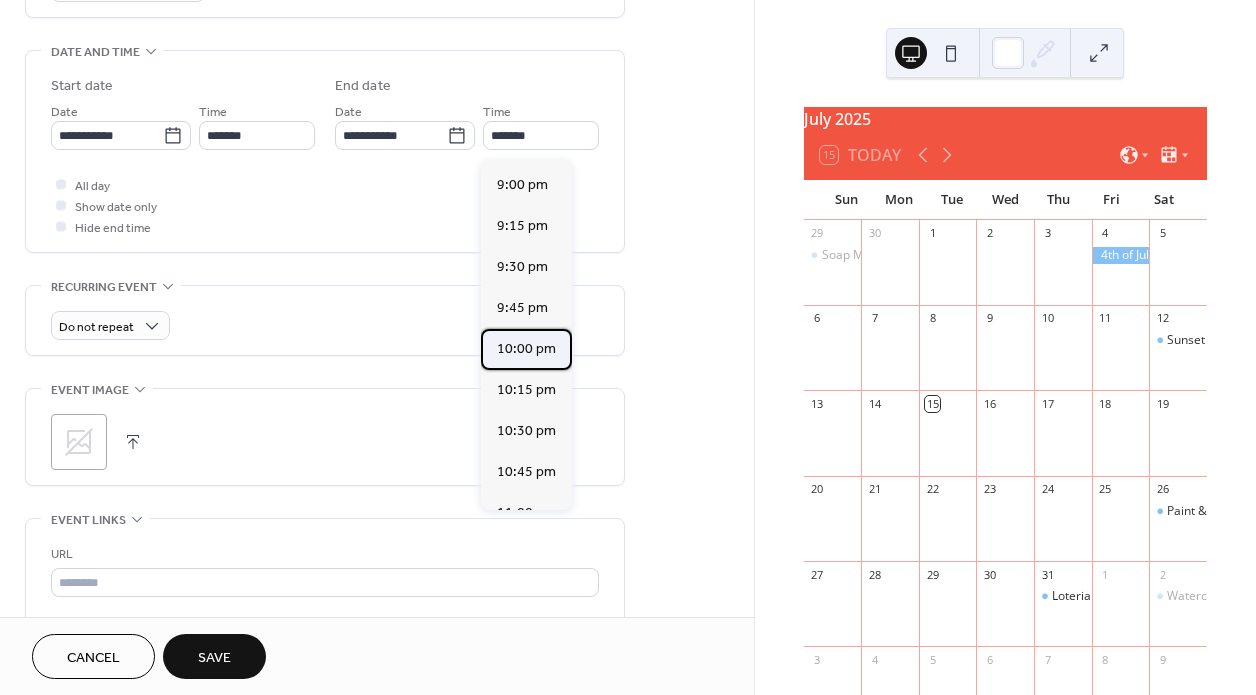 click on "10:00 pm" at bounding box center [526, 349] 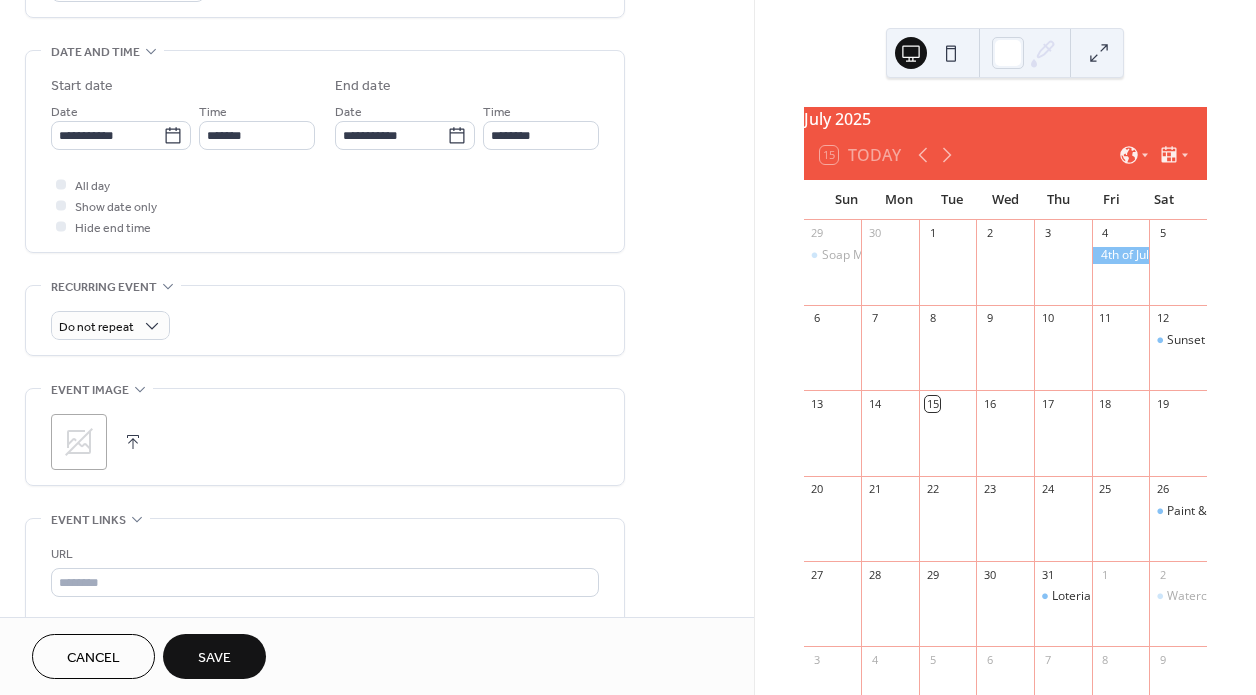 click on "Save" at bounding box center (214, 658) 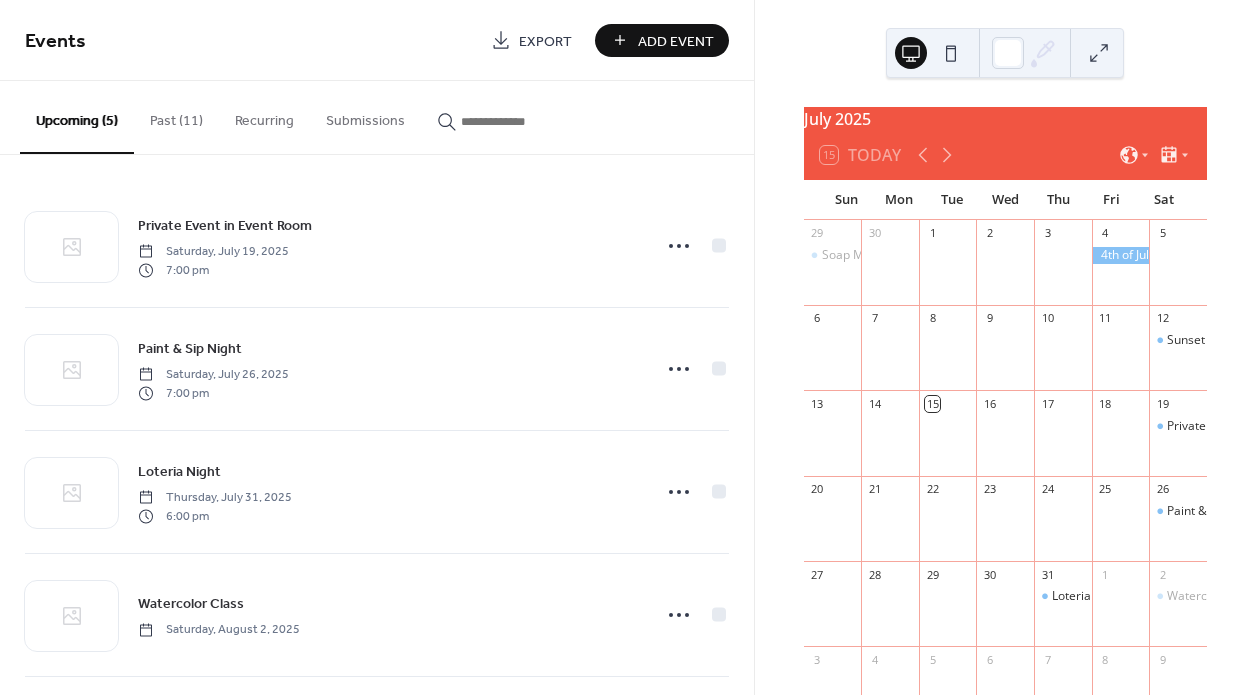click on "Add Event" at bounding box center (676, 41) 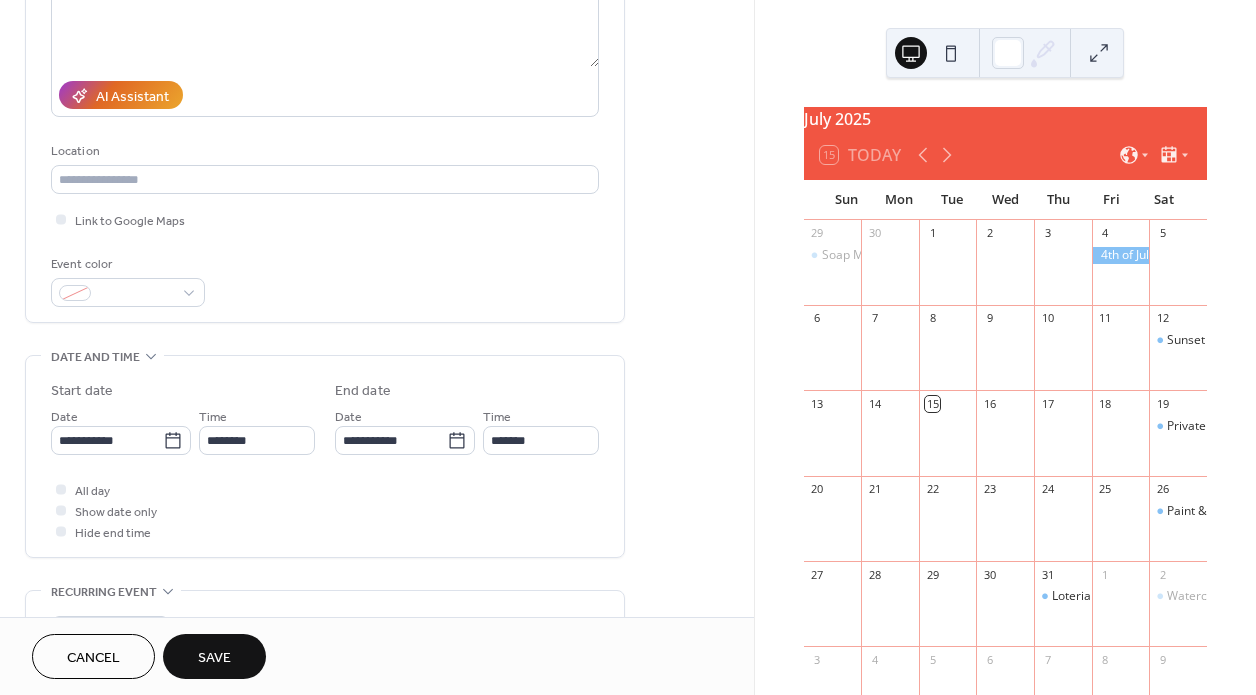 scroll, scrollTop: 293, scrollLeft: 0, axis: vertical 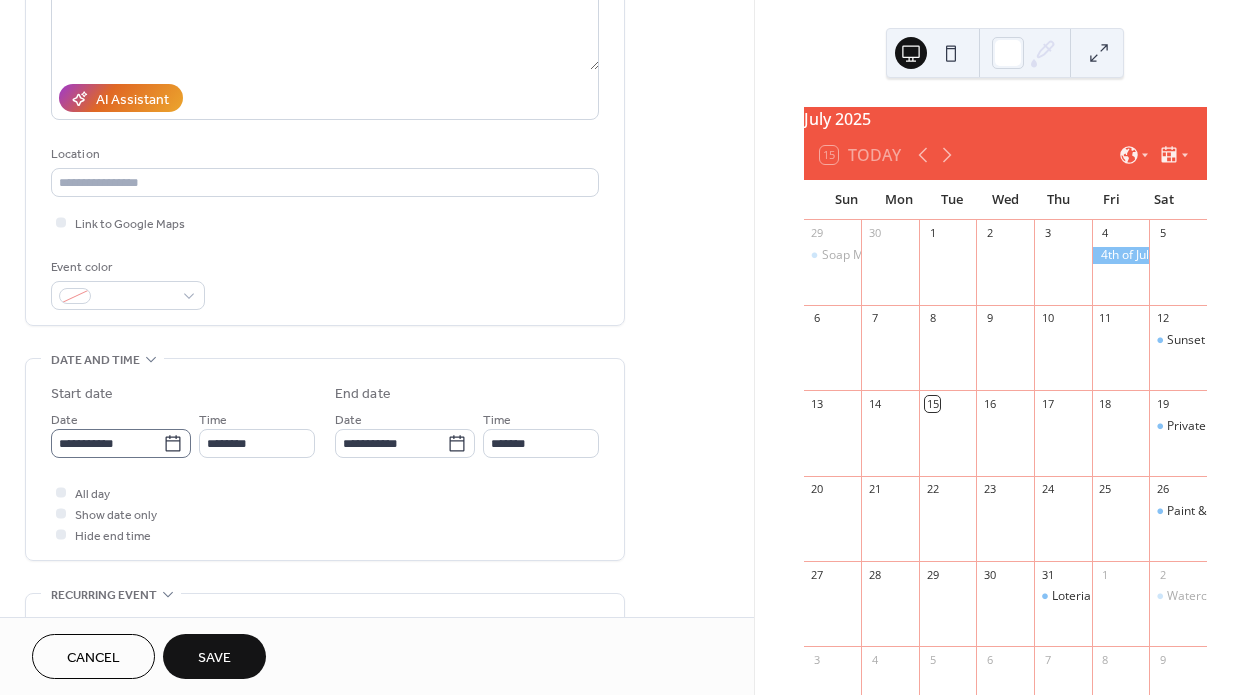 type on "**********" 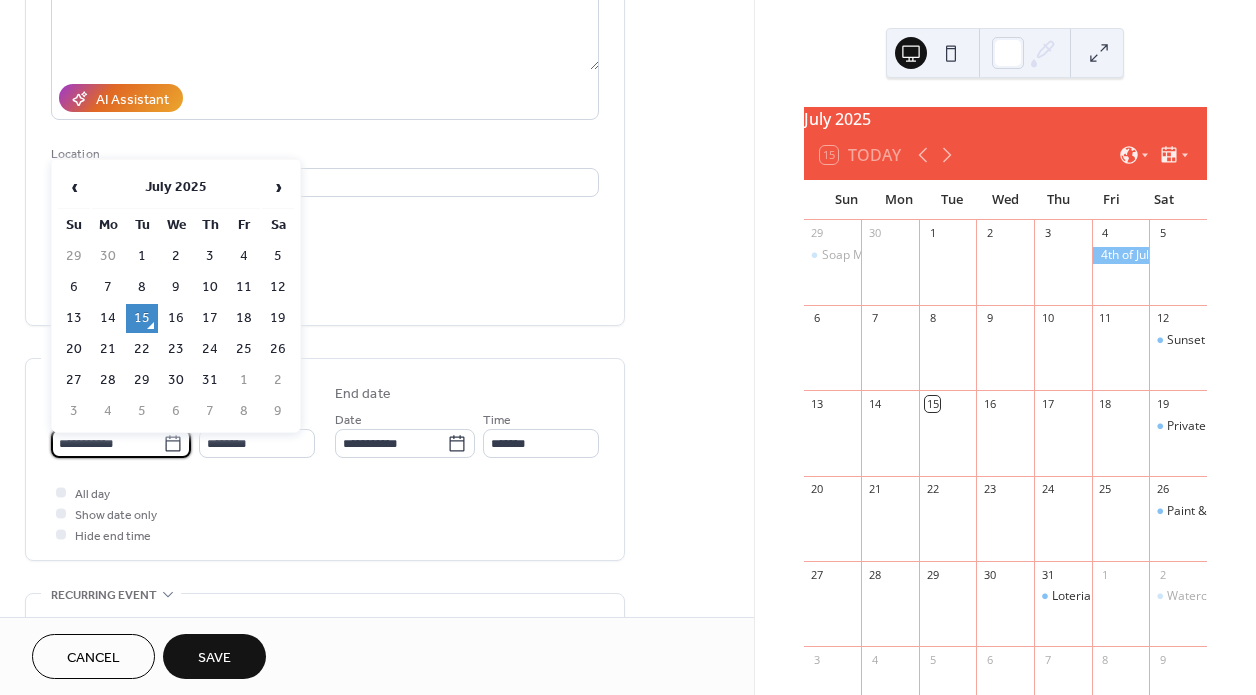 click on "**********" at bounding box center (107, 443) 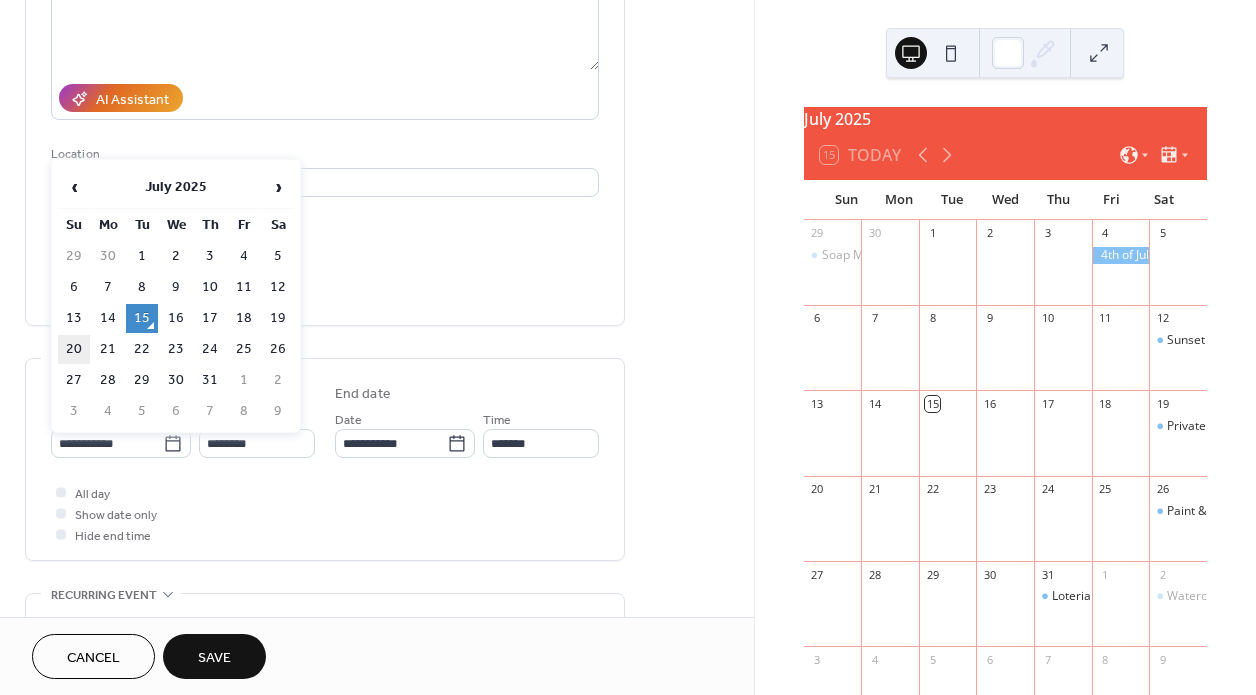 click on "20" at bounding box center (74, 349) 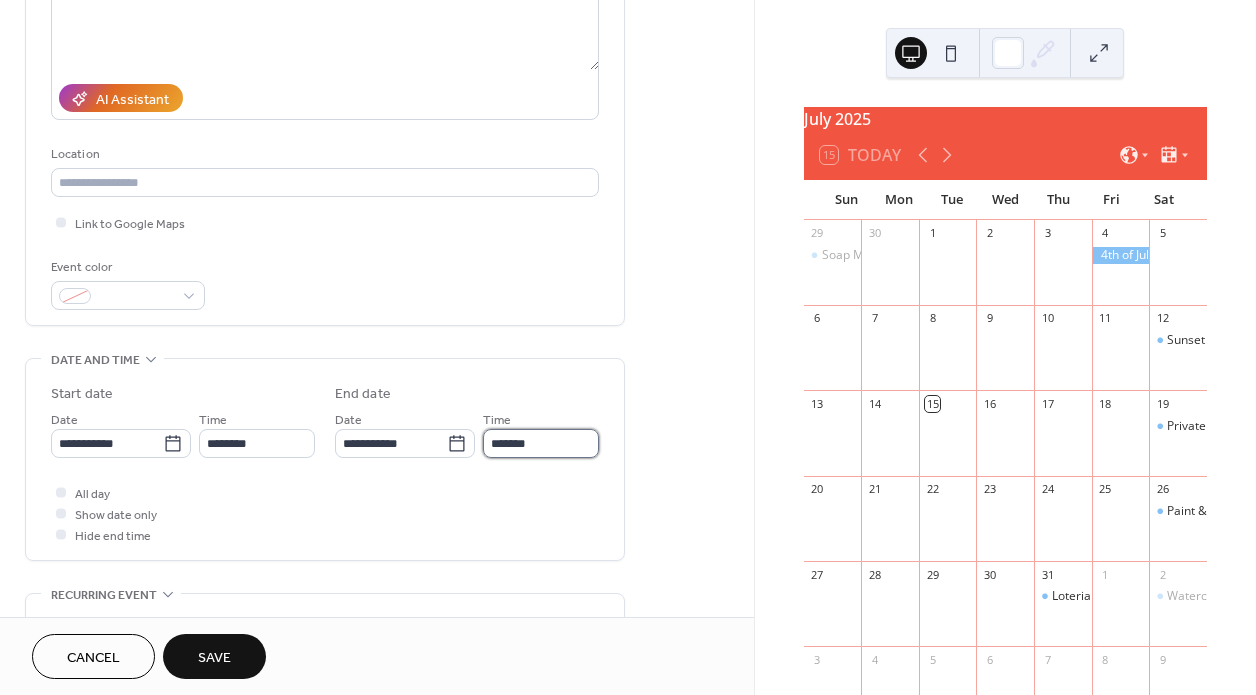 click on "*******" at bounding box center [541, 443] 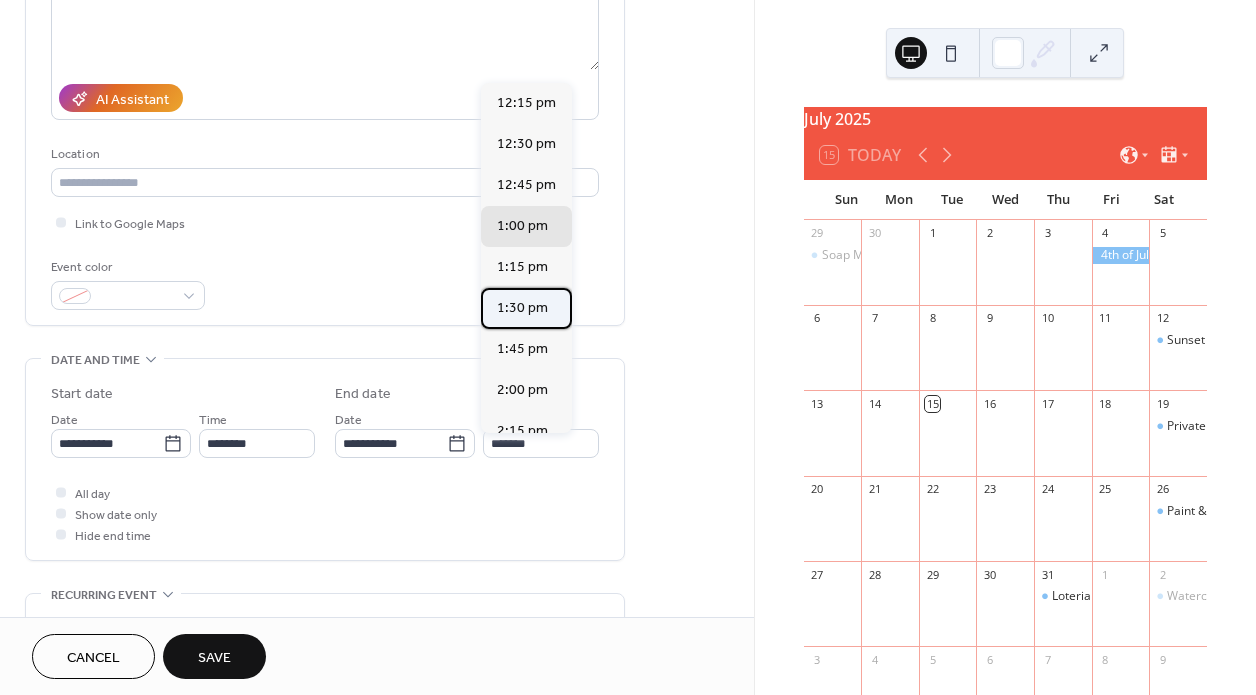 click on "1:30 pm" at bounding box center [526, 308] 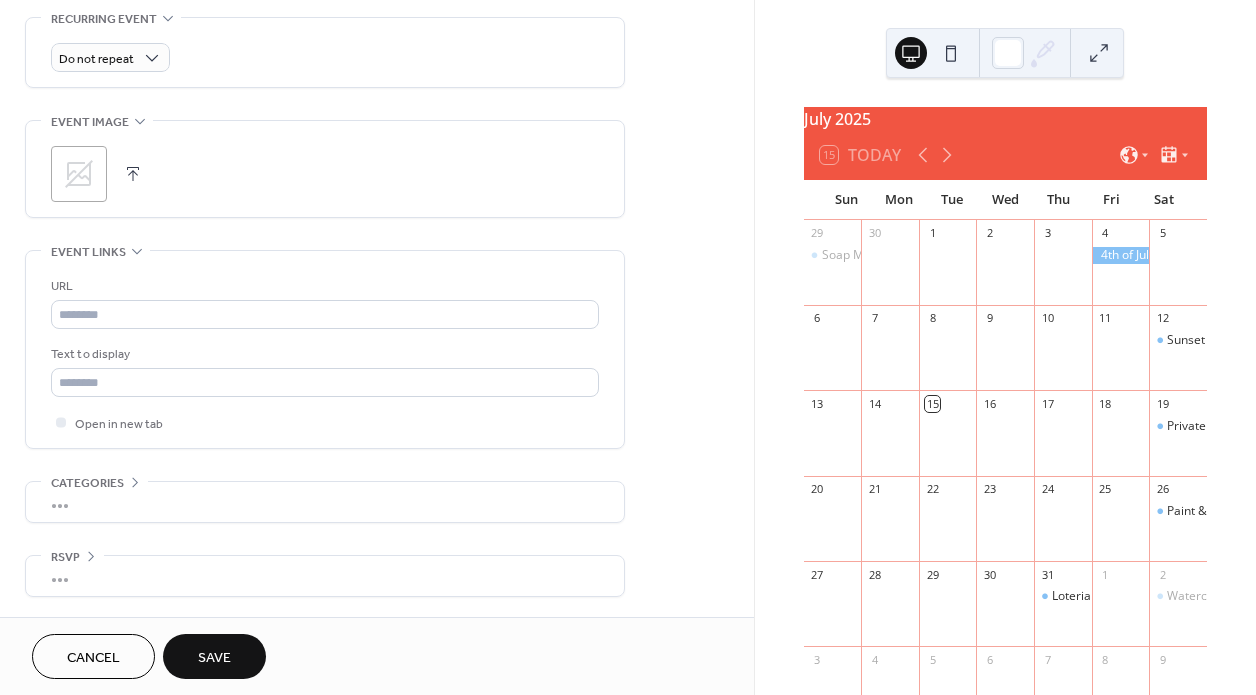 scroll, scrollTop: 879, scrollLeft: 0, axis: vertical 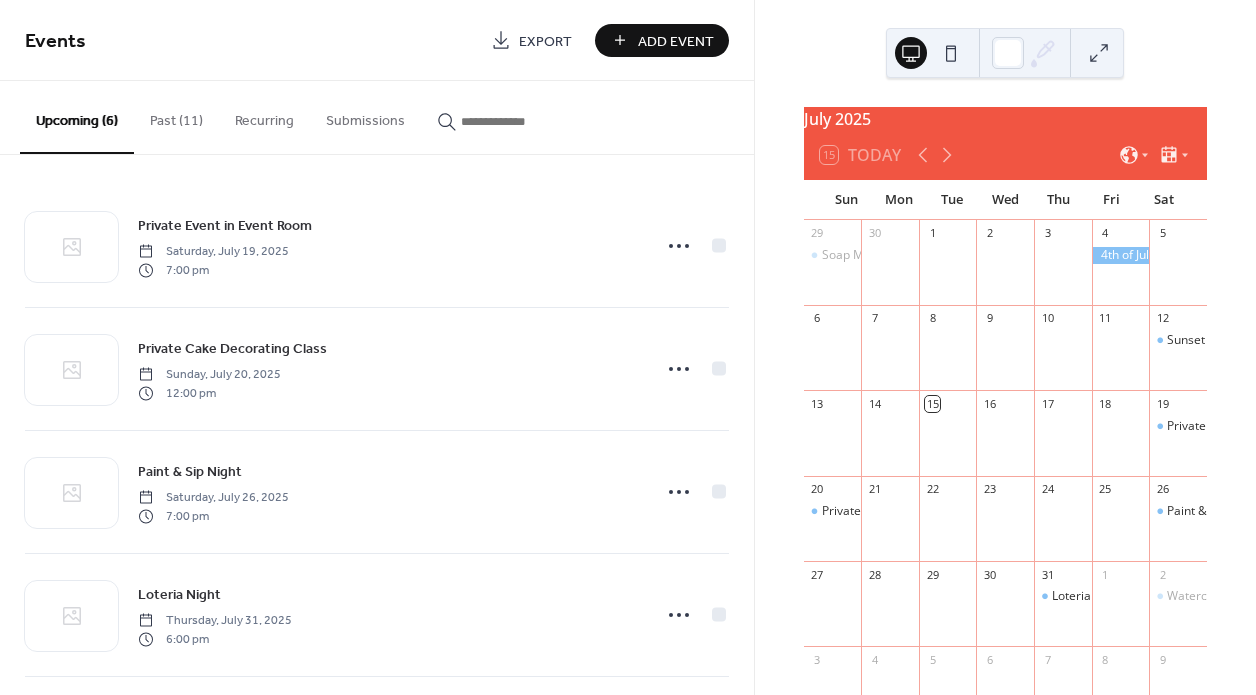 click on "Add Event" at bounding box center (676, 41) 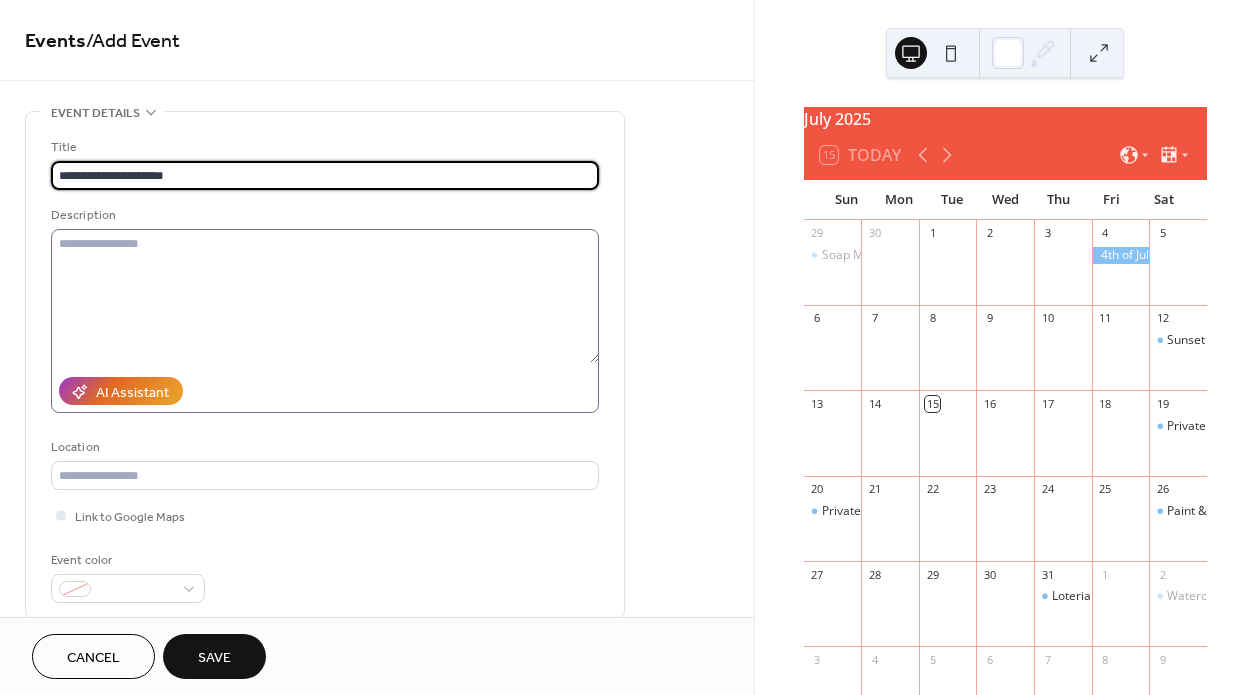 type on "**********" 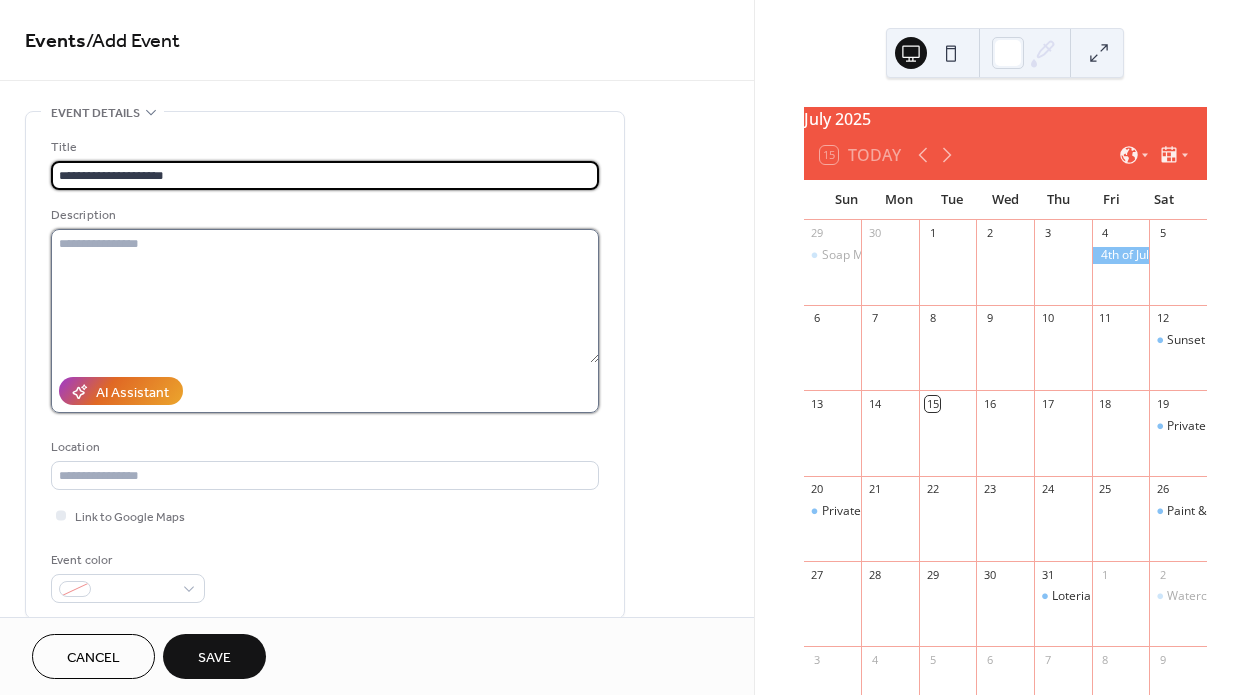 click at bounding box center [325, 296] 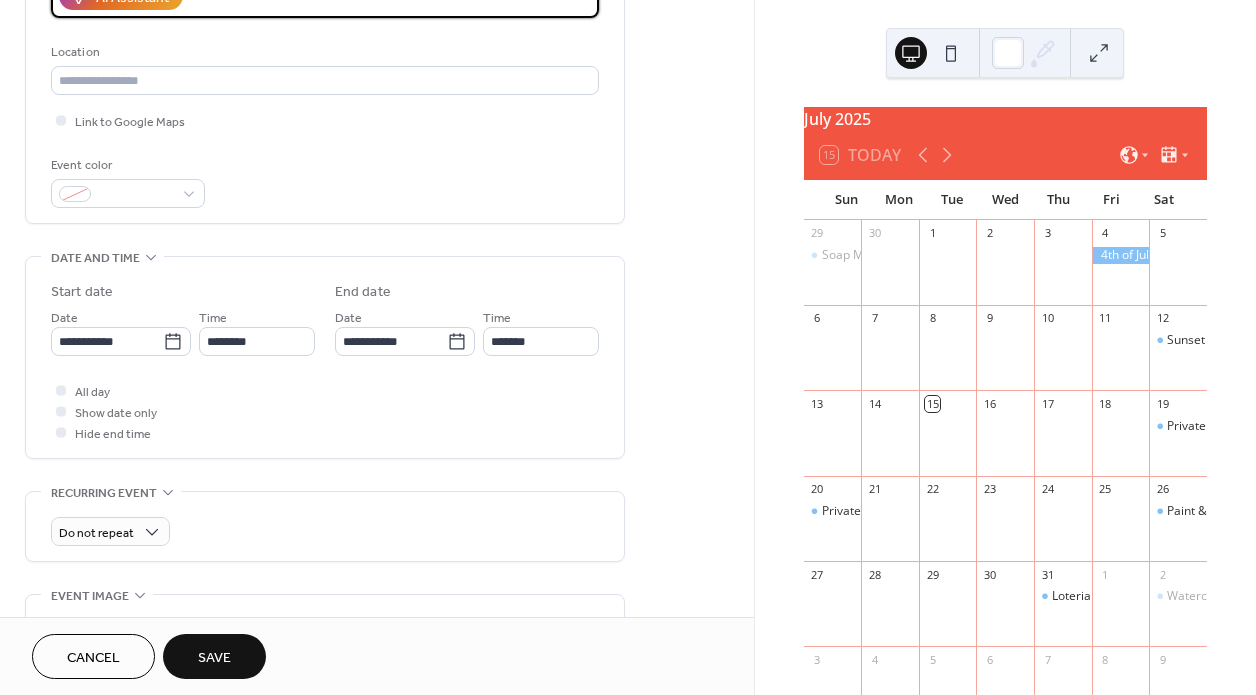 scroll, scrollTop: 397, scrollLeft: 0, axis: vertical 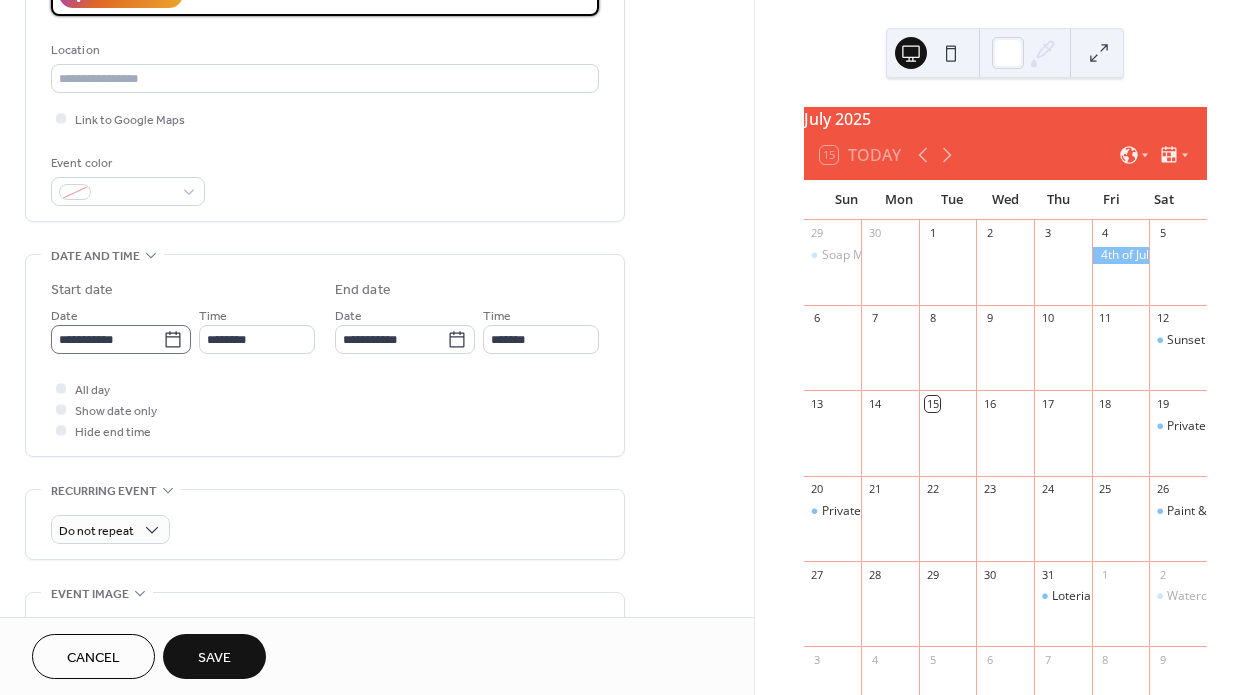 type on "**********" 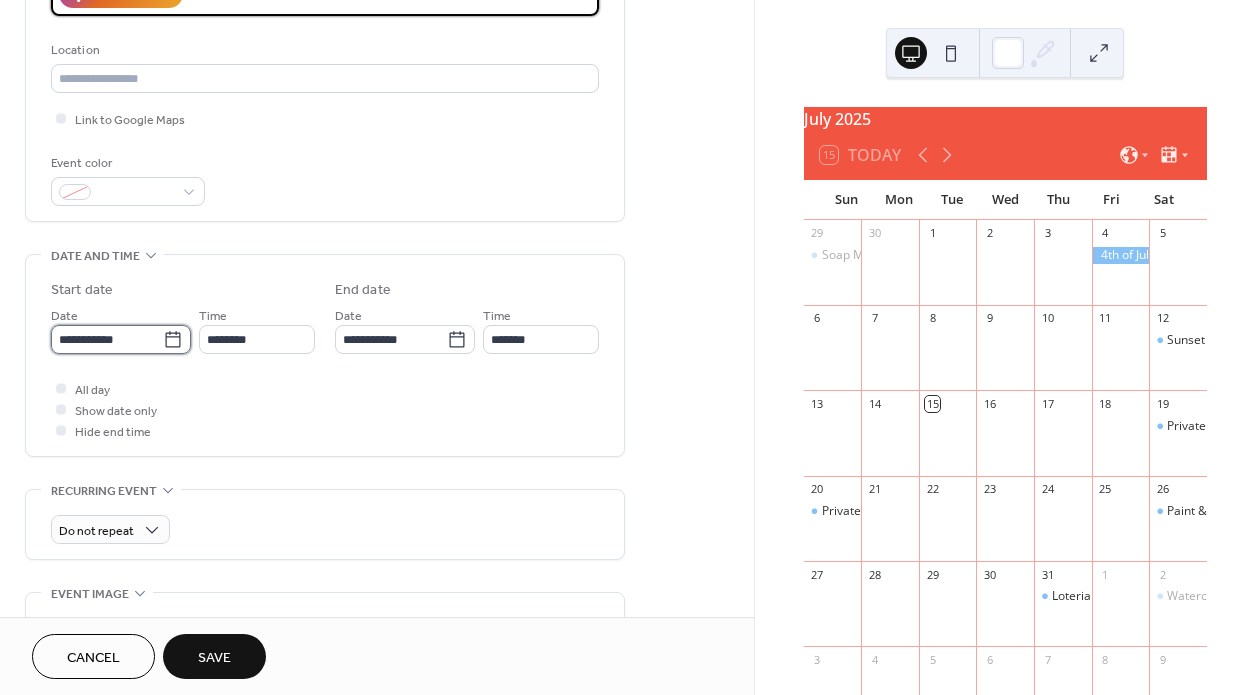 click on "**********" at bounding box center [107, 339] 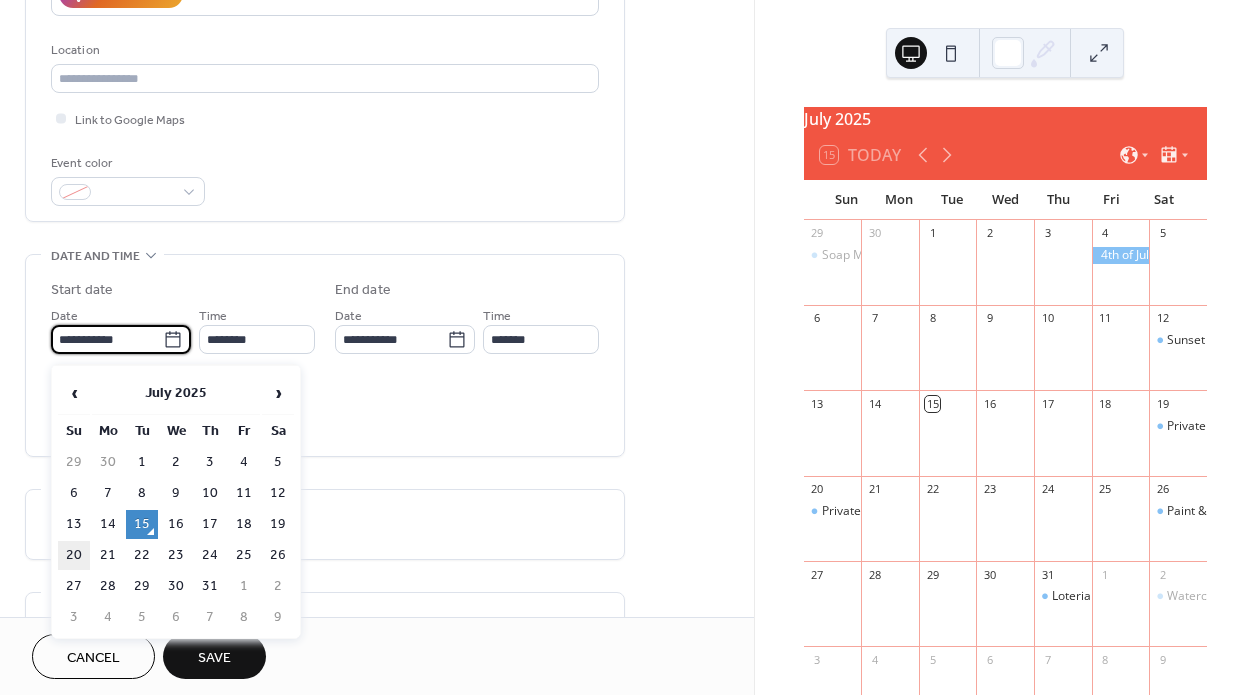 click on "20" at bounding box center [74, 555] 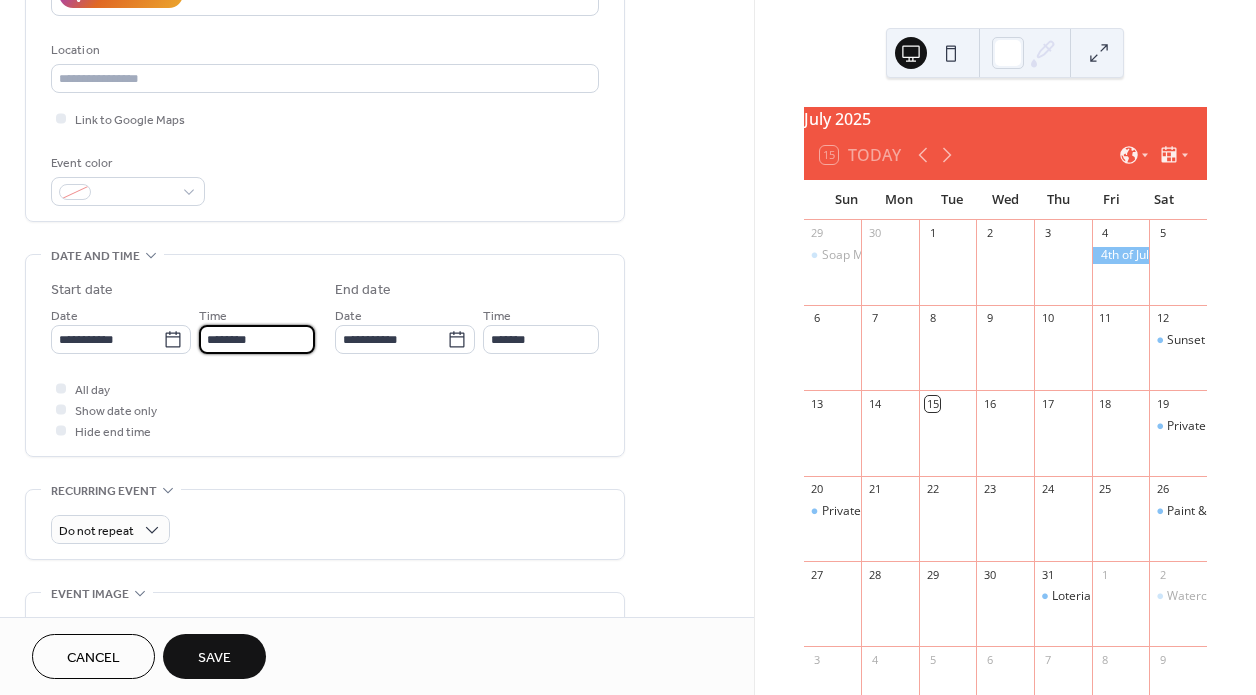 click on "********" at bounding box center [257, 339] 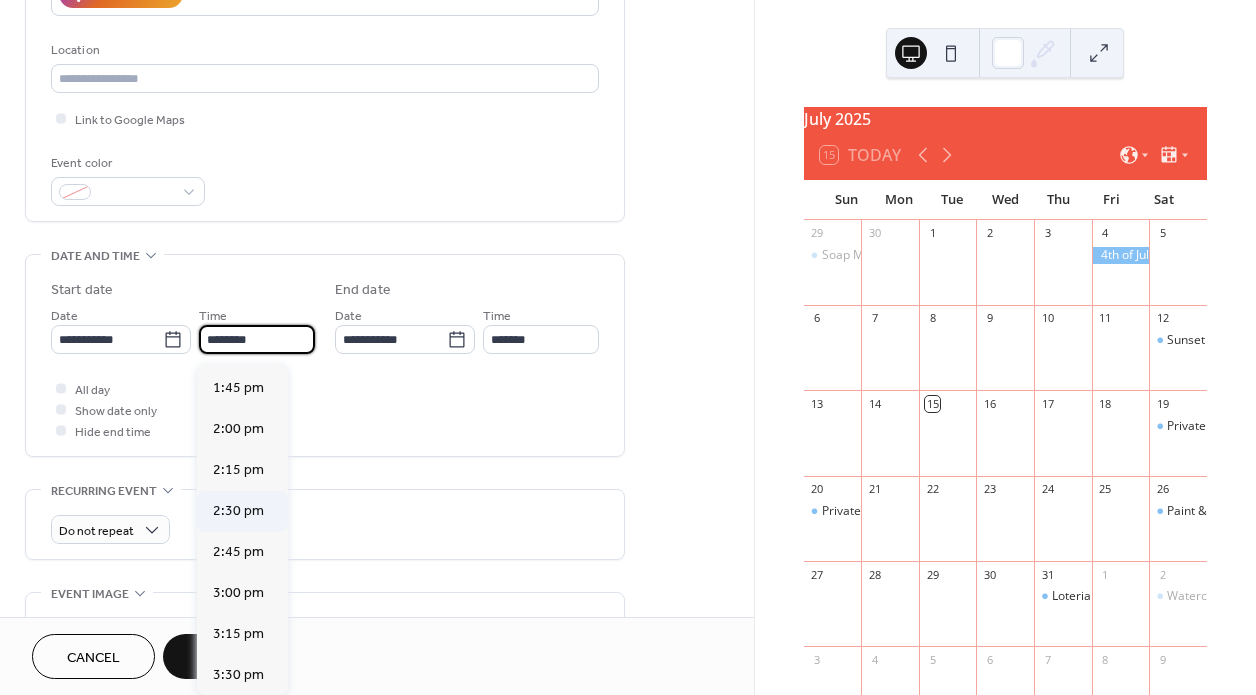 scroll, scrollTop: 2270, scrollLeft: 0, axis: vertical 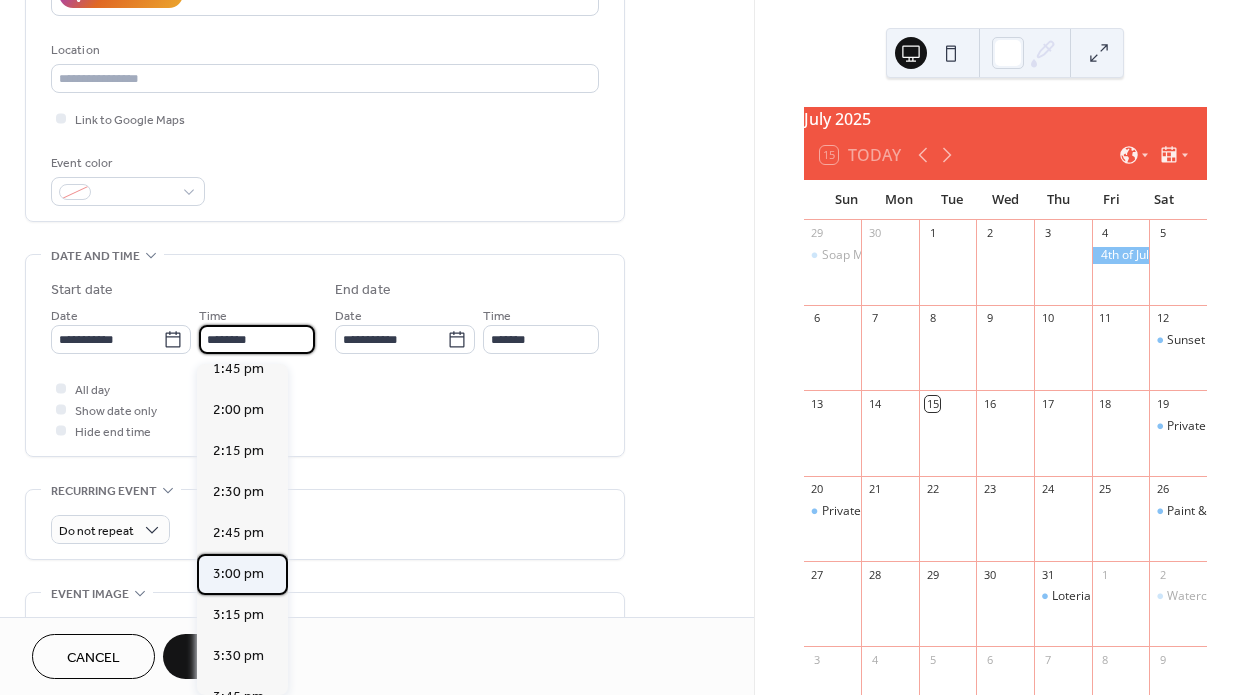 click on "3:00 pm" at bounding box center (238, 574) 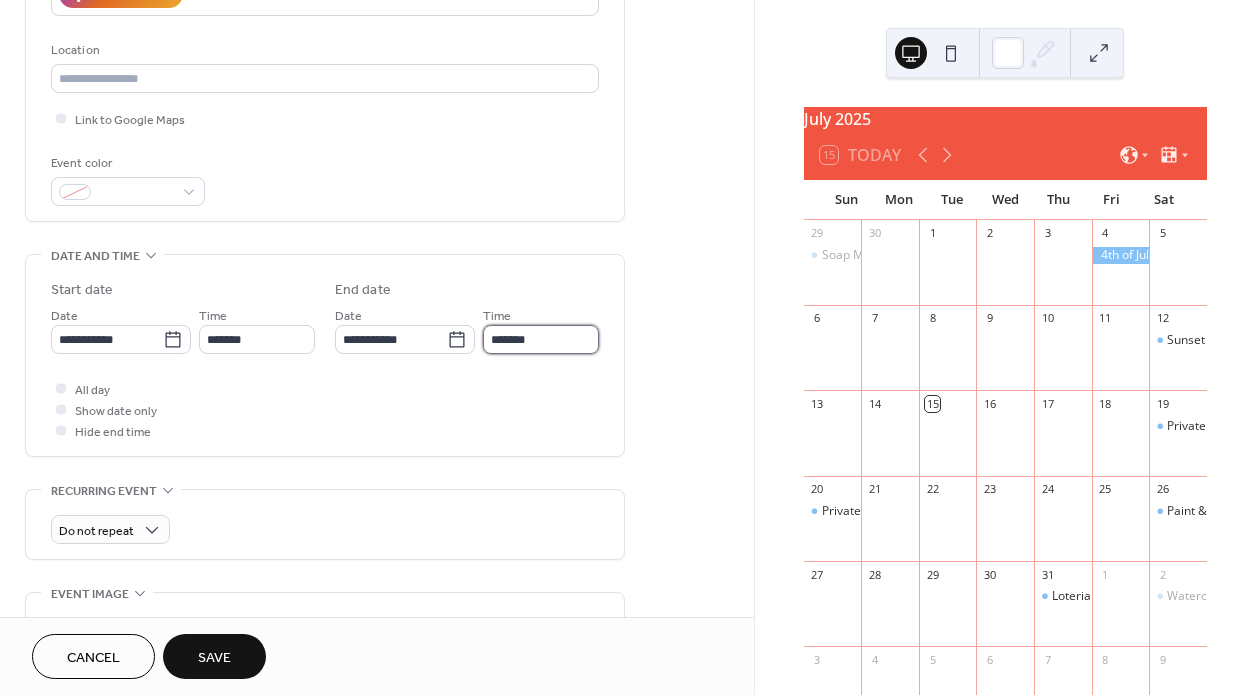 click on "*******" at bounding box center [541, 339] 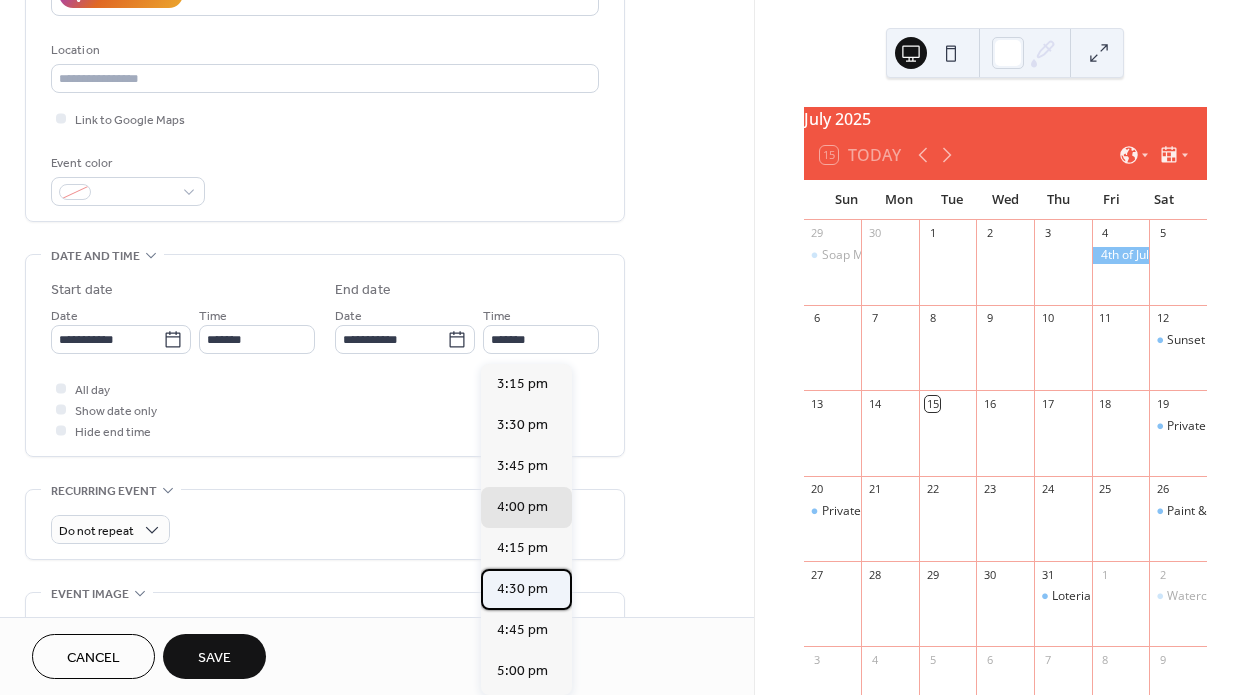 click on "4:30 pm" at bounding box center (522, 589) 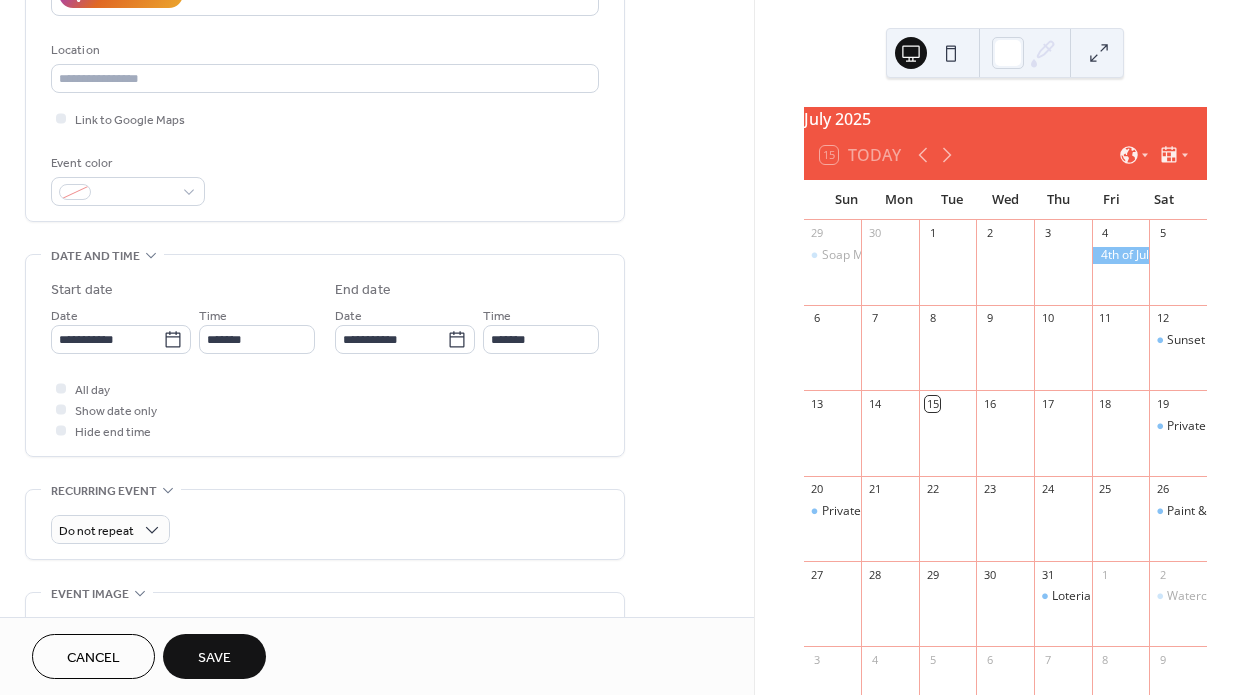 click on "Save" at bounding box center (214, 658) 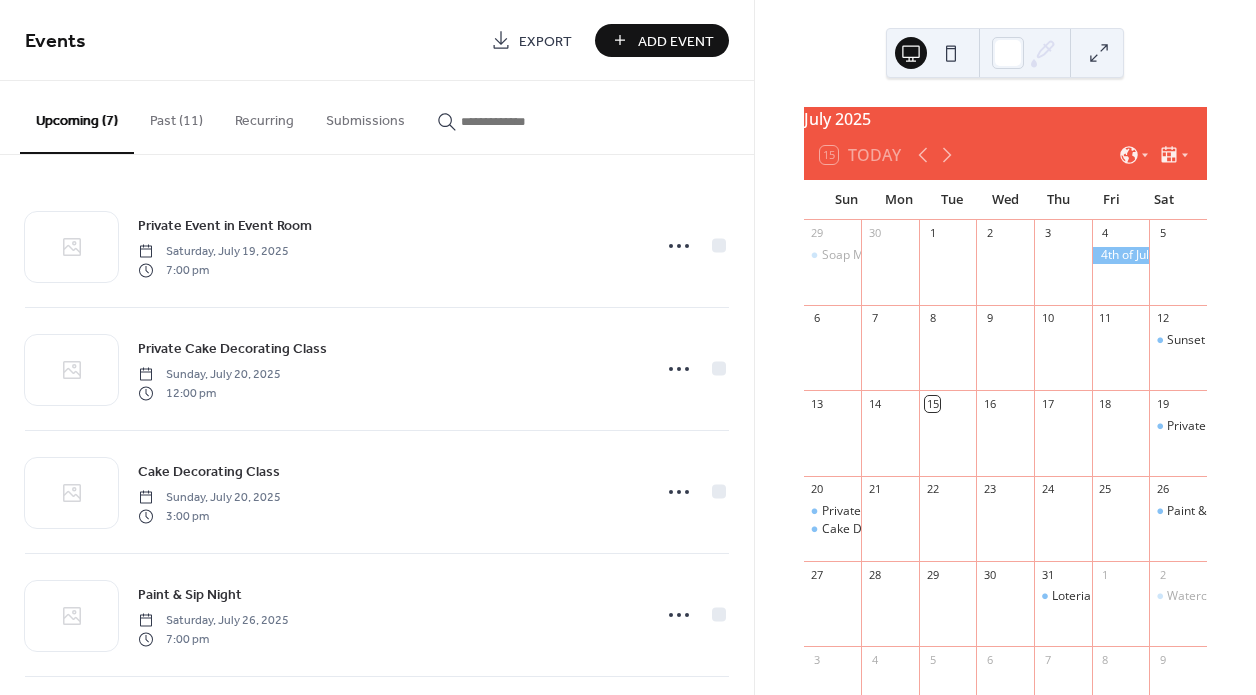 scroll, scrollTop: 0, scrollLeft: 0, axis: both 